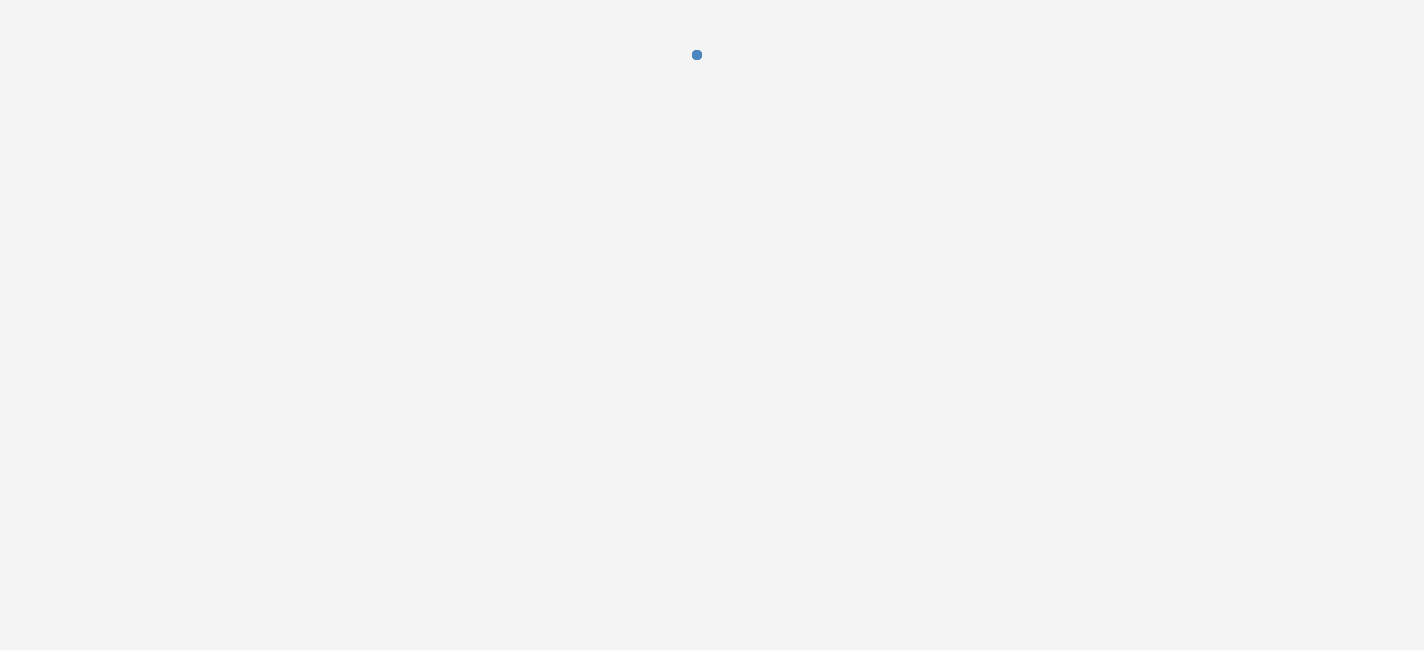 scroll, scrollTop: 0, scrollLeft: 0, axis: both 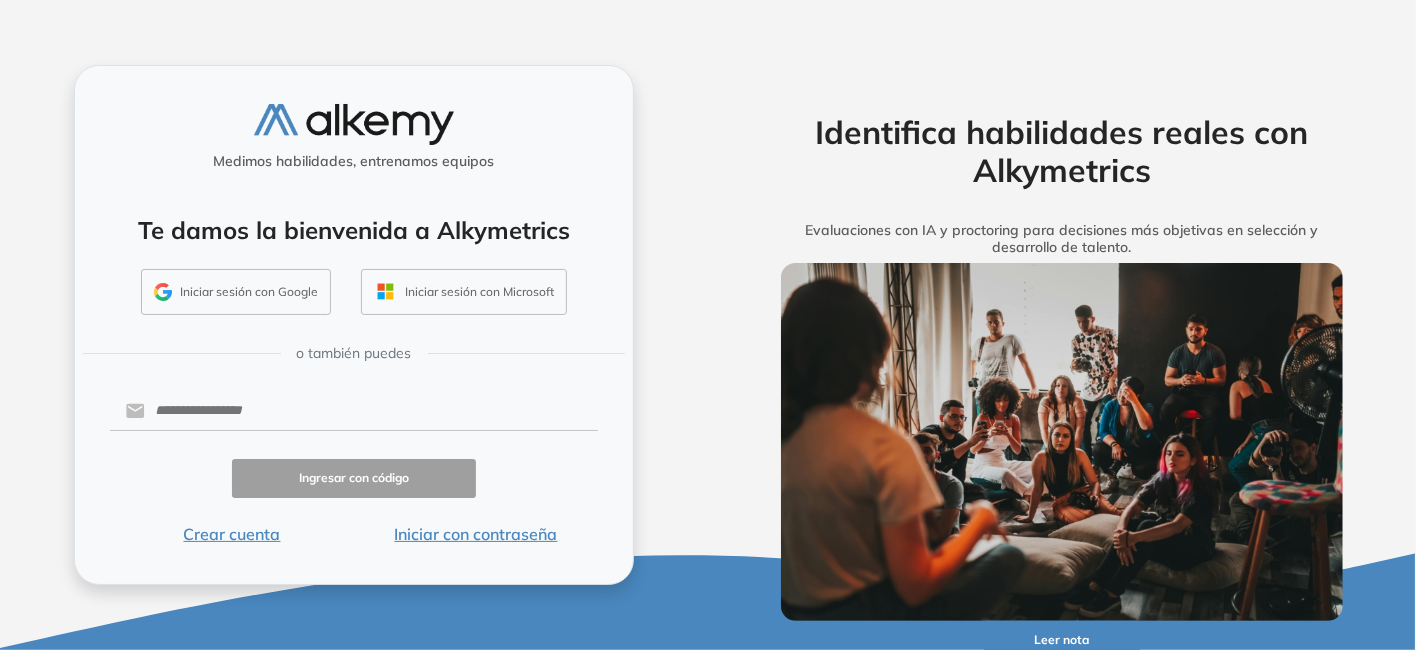 click on "Medimos habilidades, entrenamos equipos Te damos la bienvenida a Alkymetrics Iniciar sesión con Google Iniciar sesión con Microsoft o también puedes Ingresar con código Crear cuenta Iniciar con contraseña" at bounding box center (354, 325) 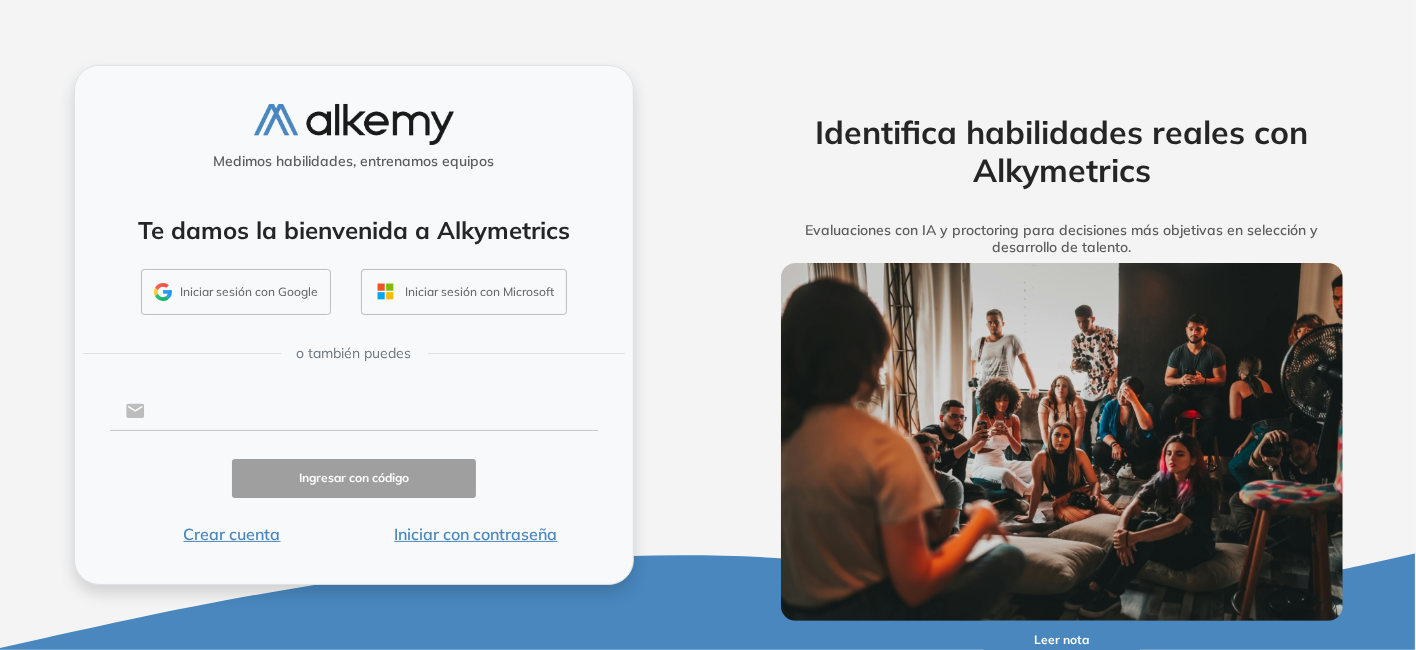 click at bounding box center [371, 411] 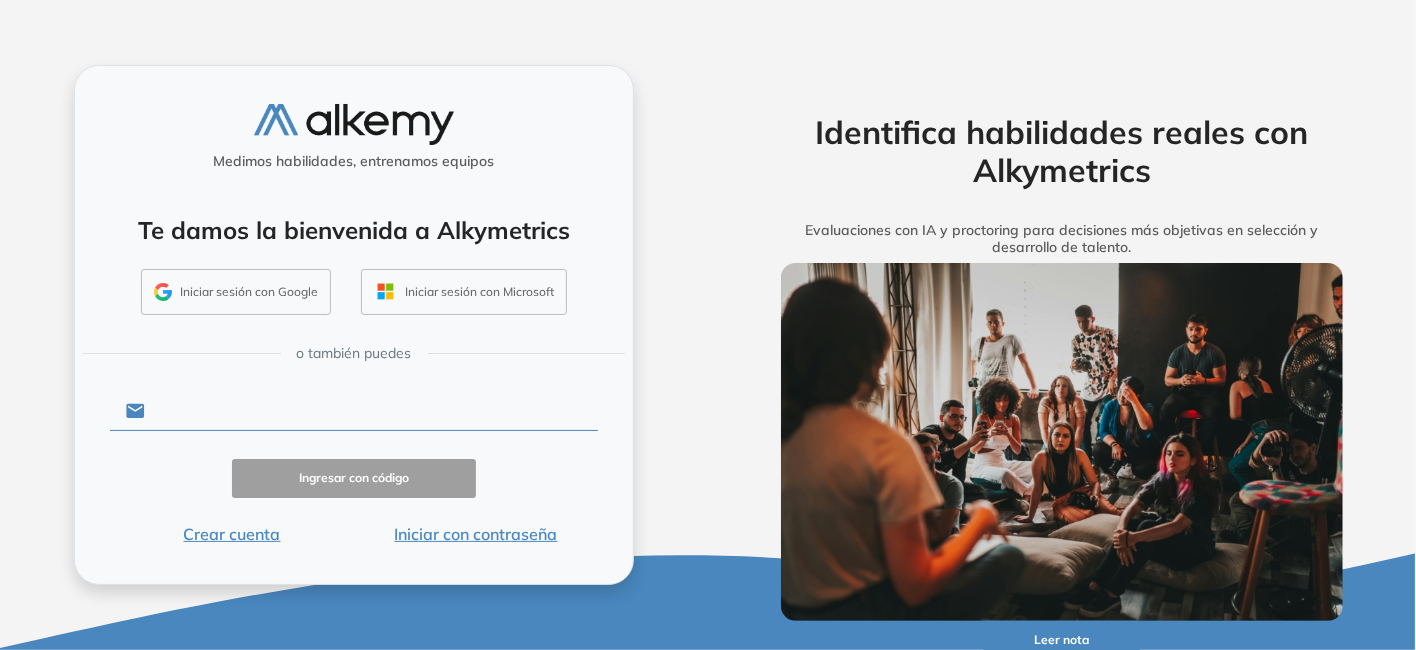 type on "**********" 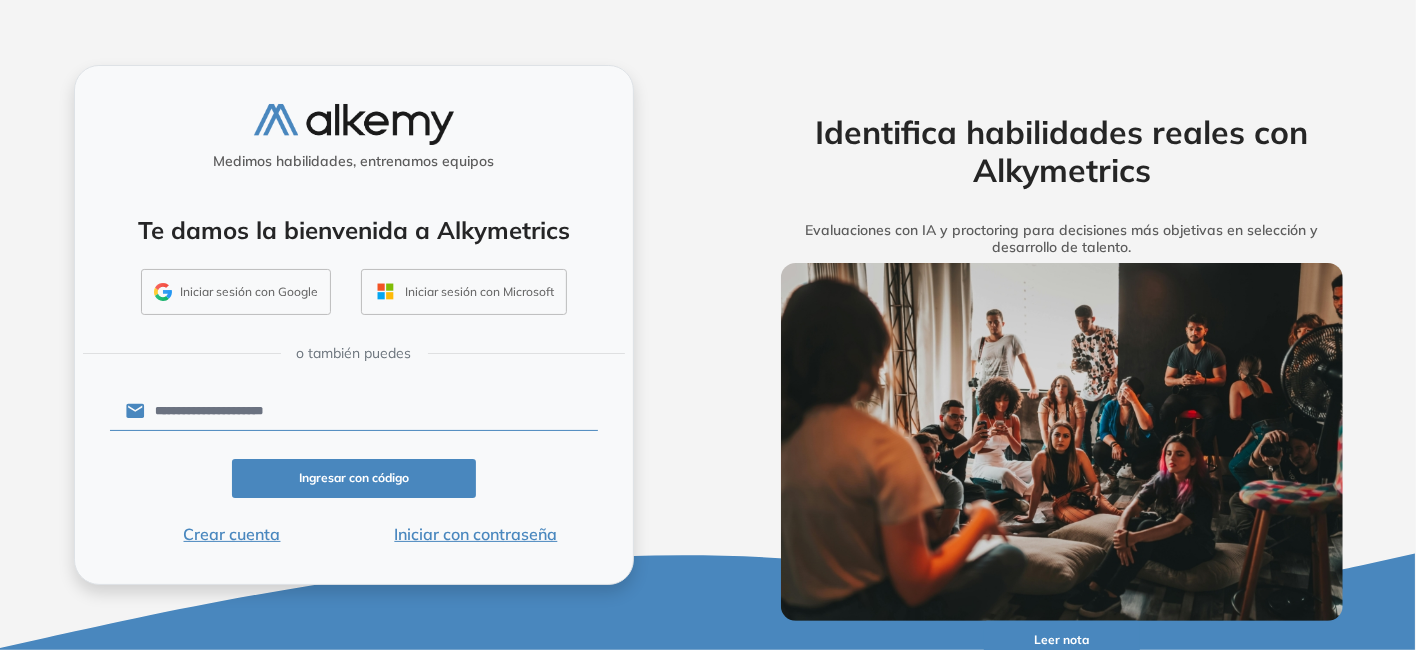 click on "Ingresar con código" at bounding box center (354, 478) 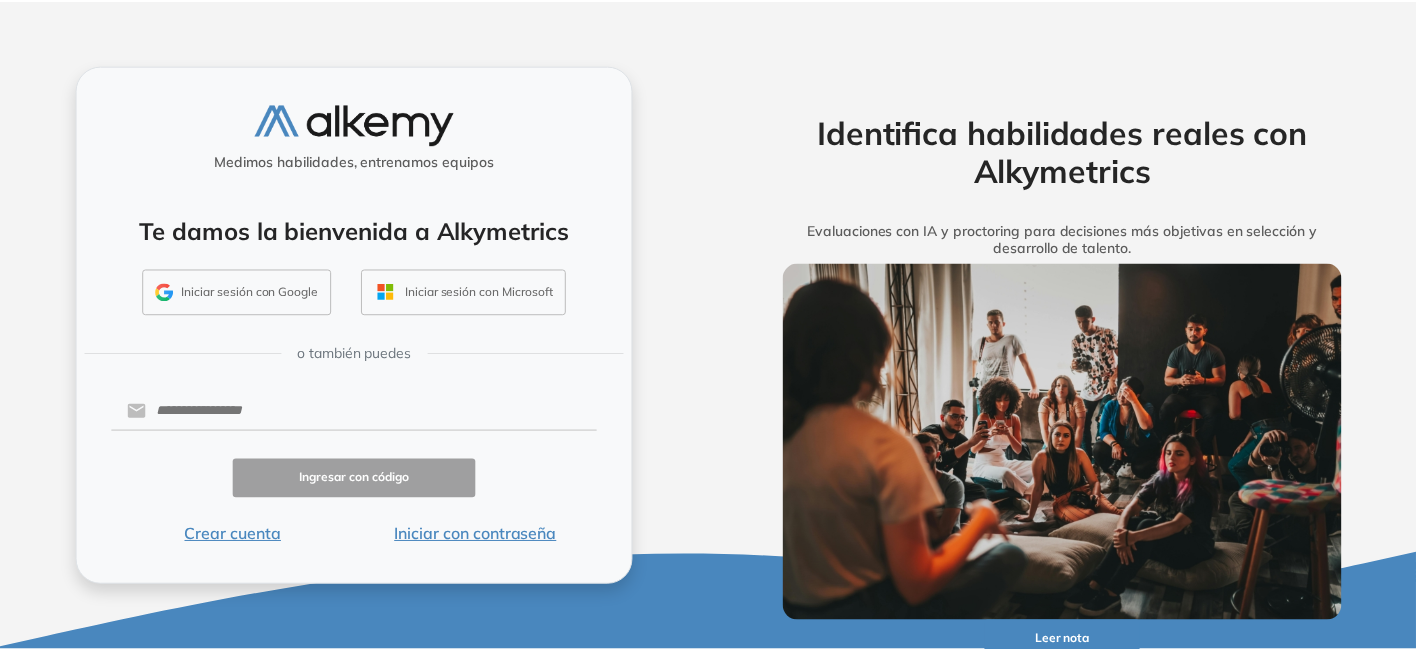 scroll, scrollTop: 0, scrollLeft: 0, axis: both 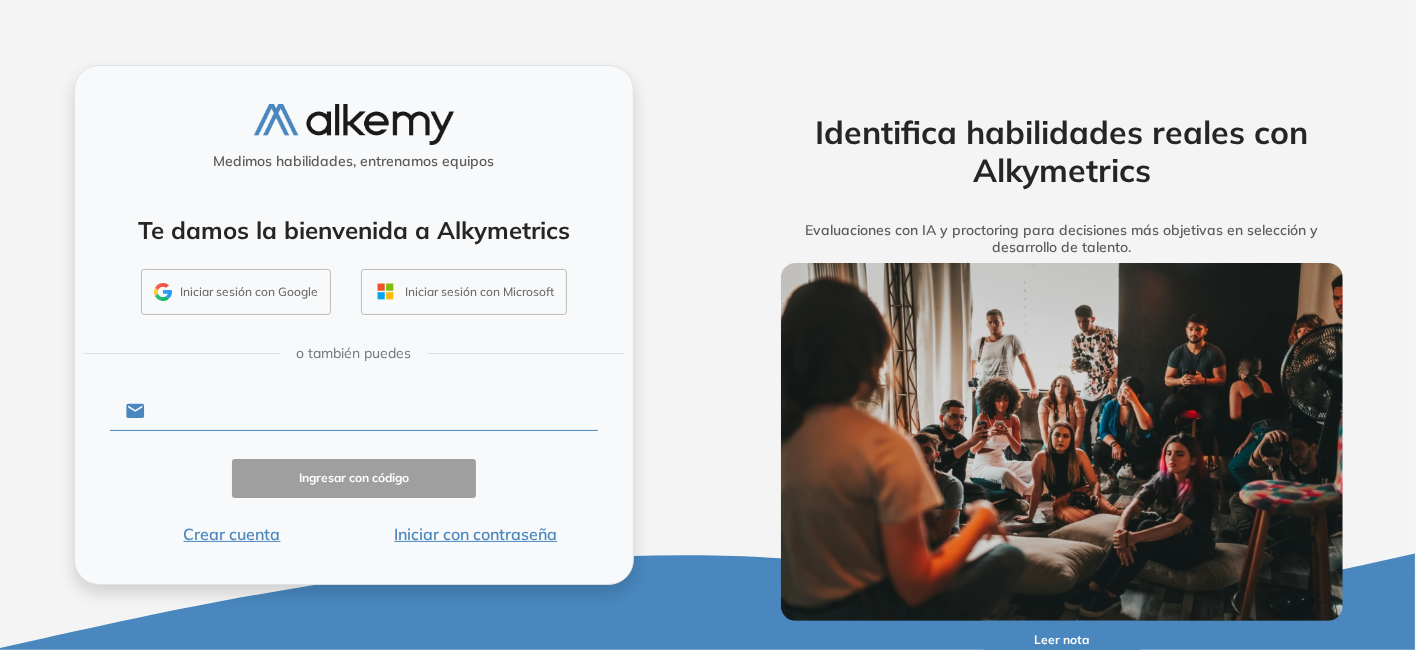 click at bounding box center (371, 411) 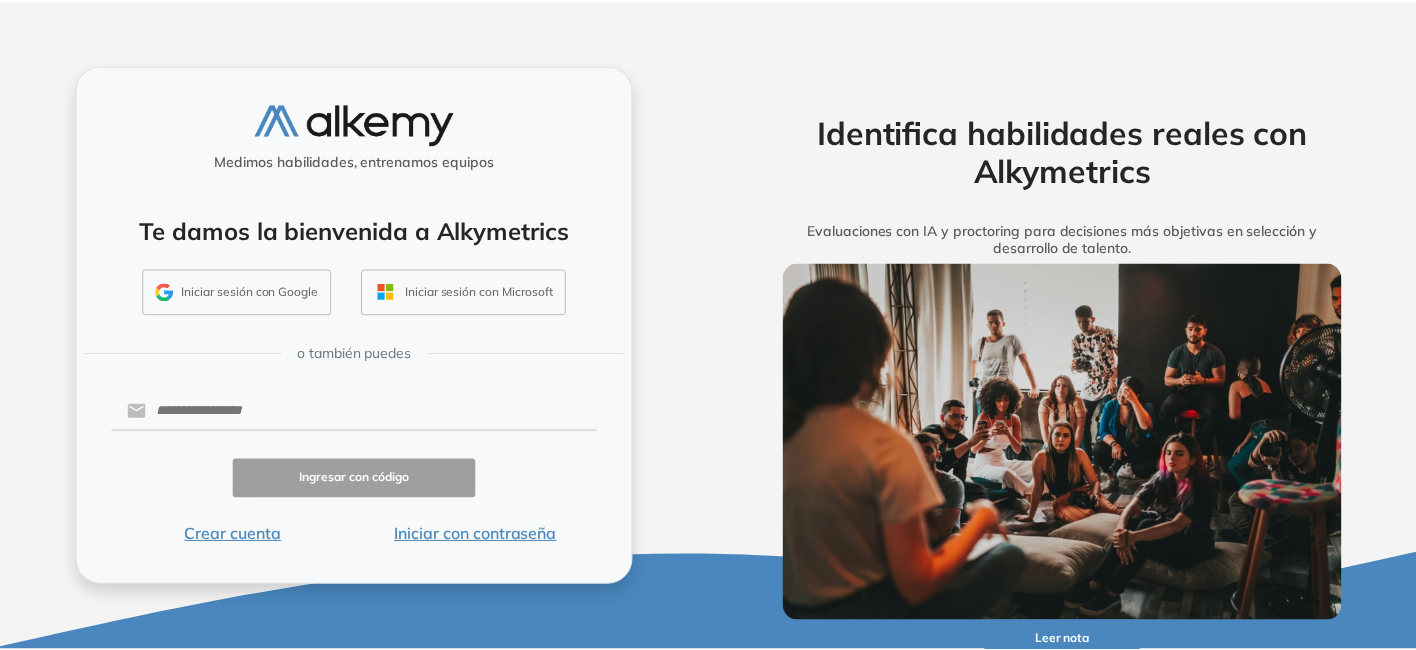 scroll, scrollTop: 0, scrollLeft: 0, axis: both 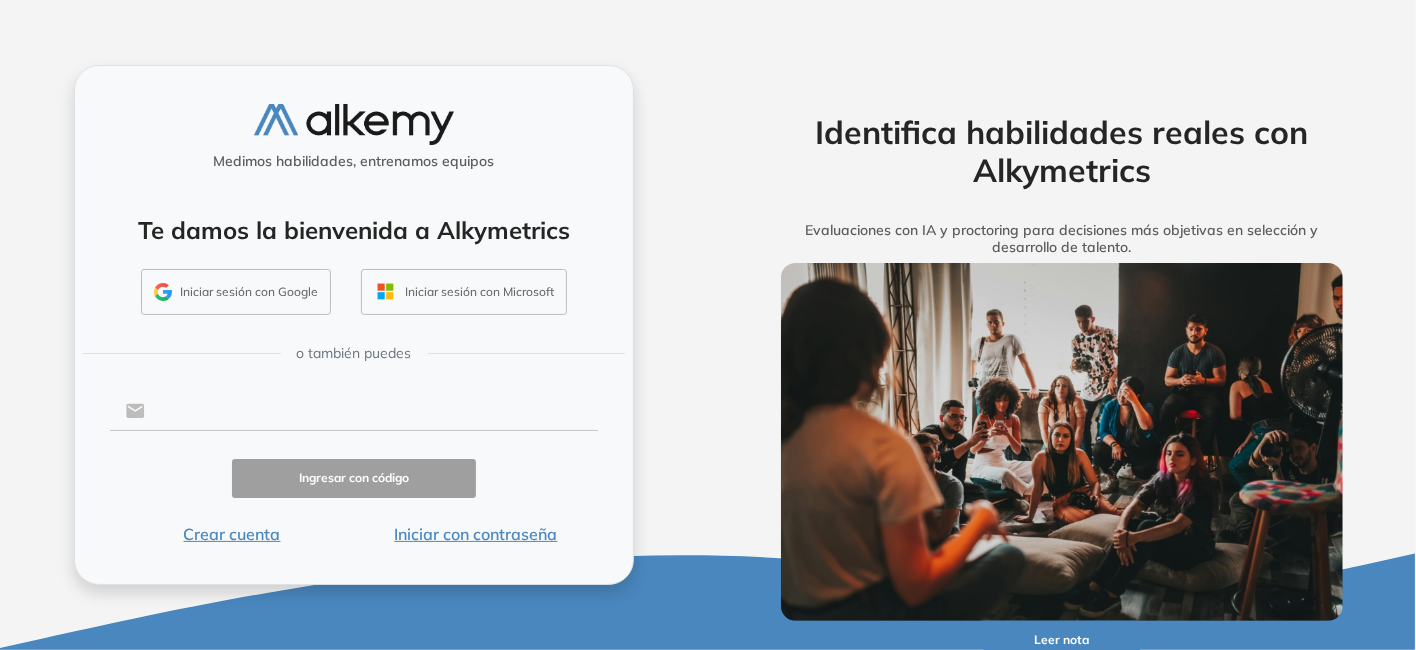 click at bounding box center [371, 411] 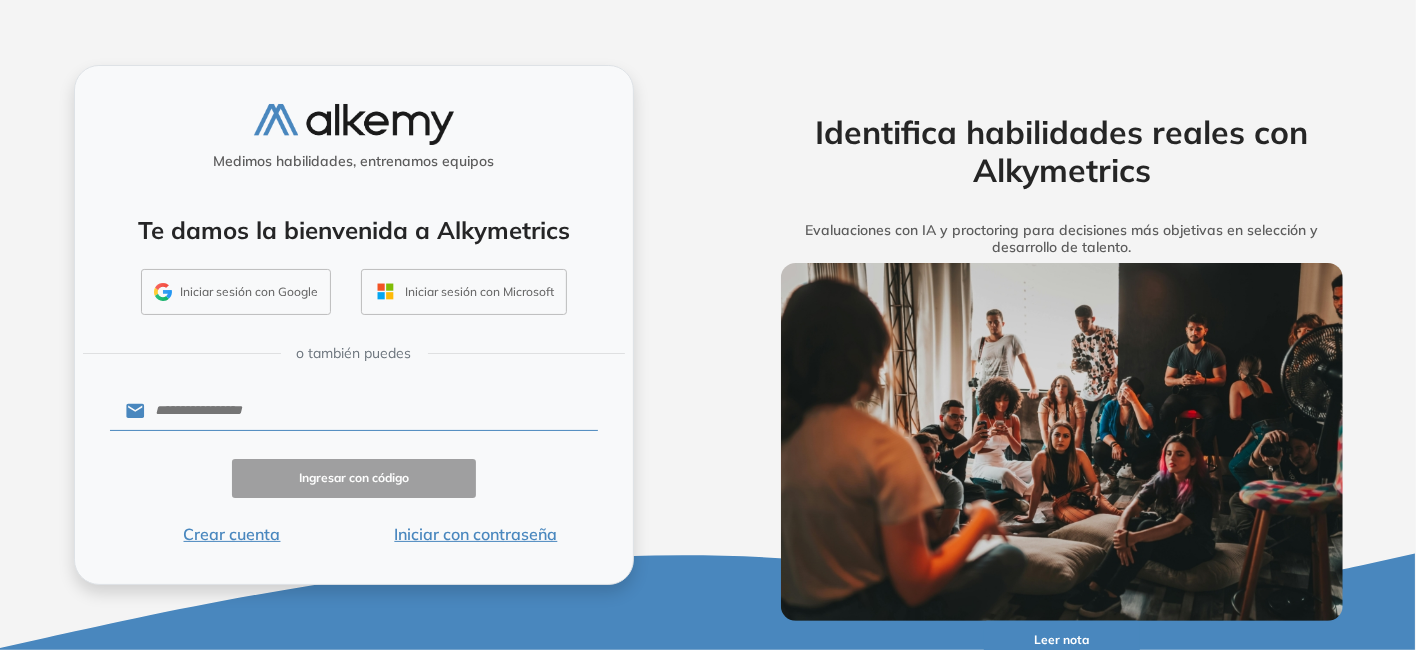 click on "Iniciar sesión con Google" at bounding box center [236, 292] 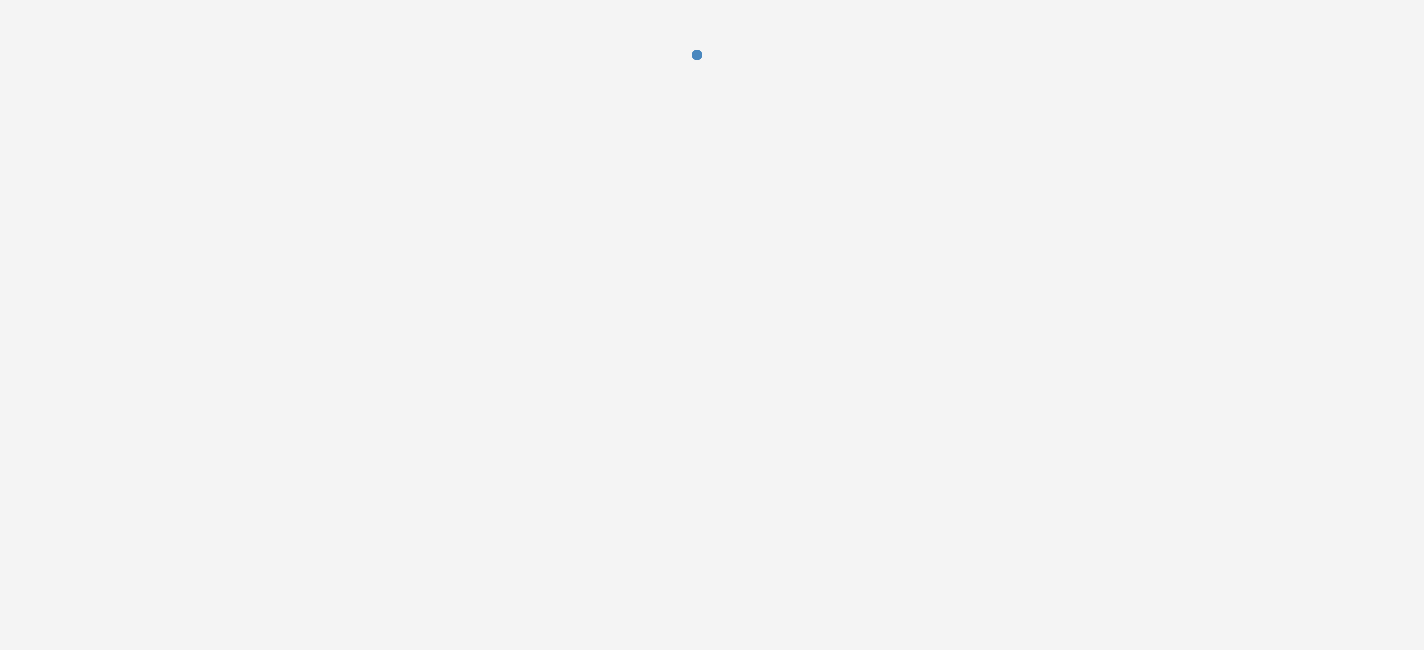 scroll, scrollTop: 0, scrollLeft: 0, axis: both 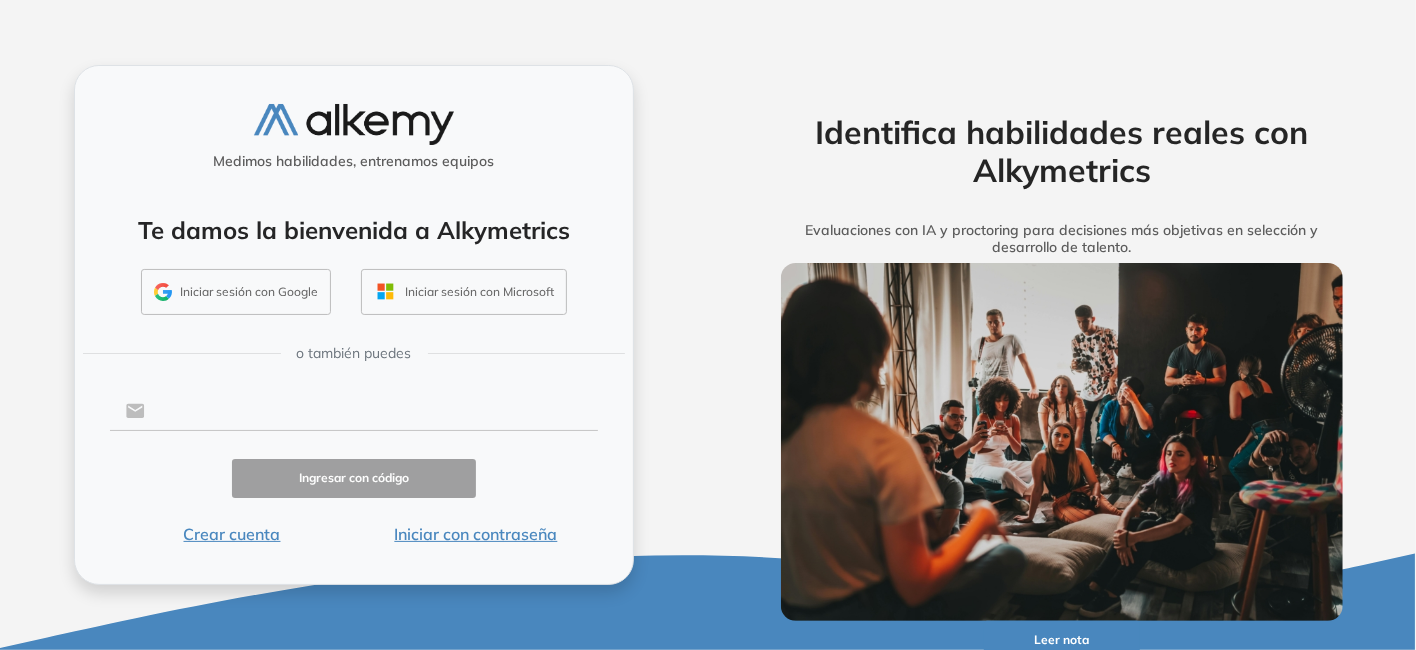 click at bounding box center [371, 411] 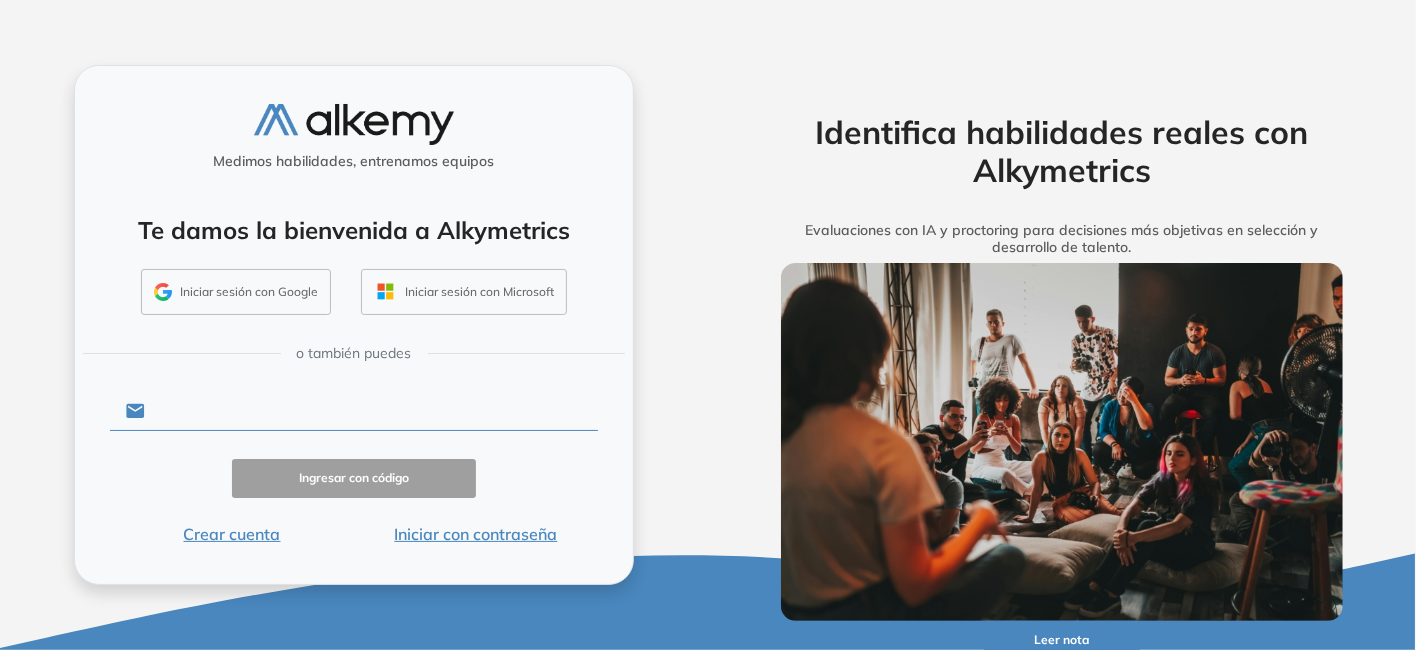 paste on "**********" 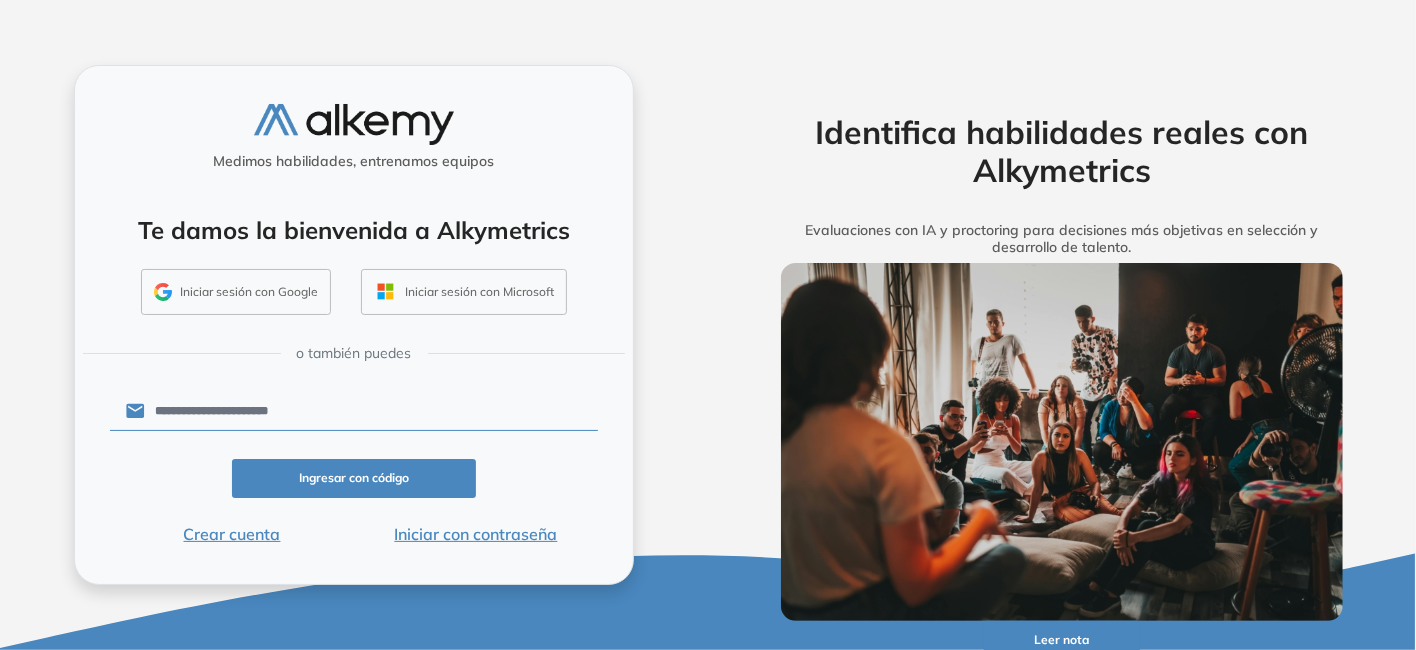 type on "**********" 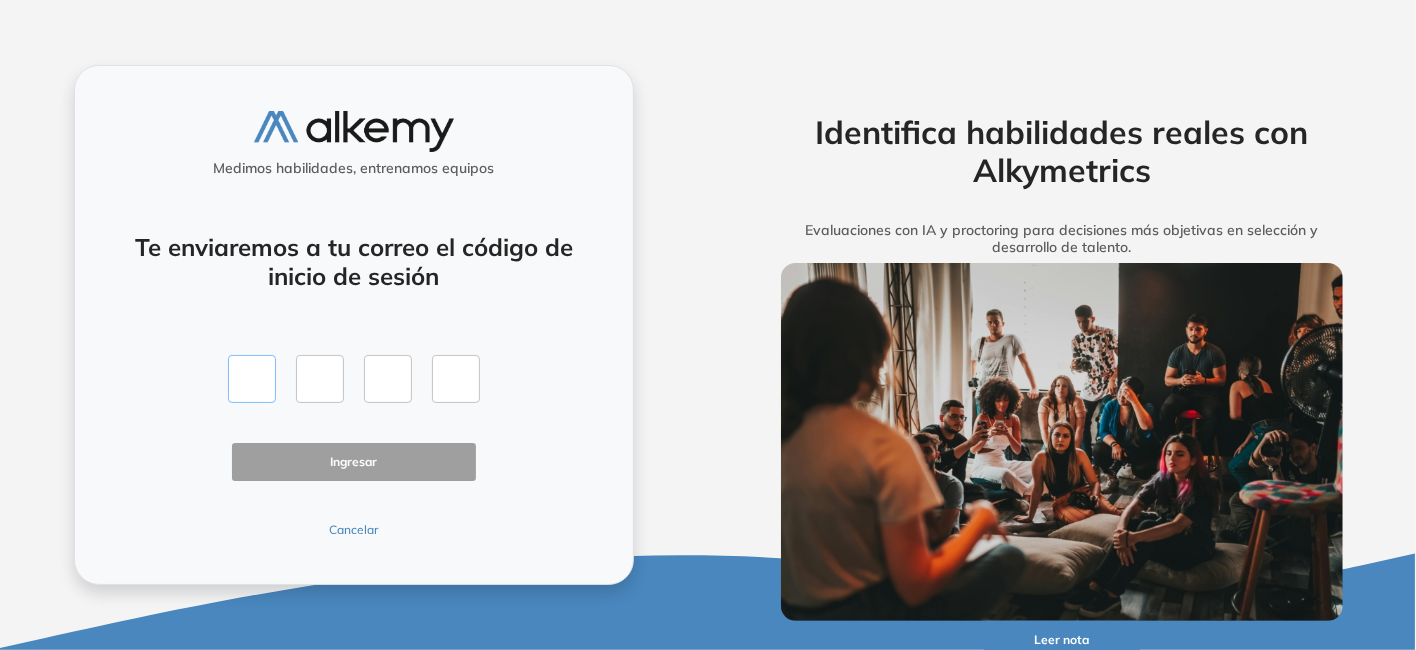 click at bounding box center [252, 379] 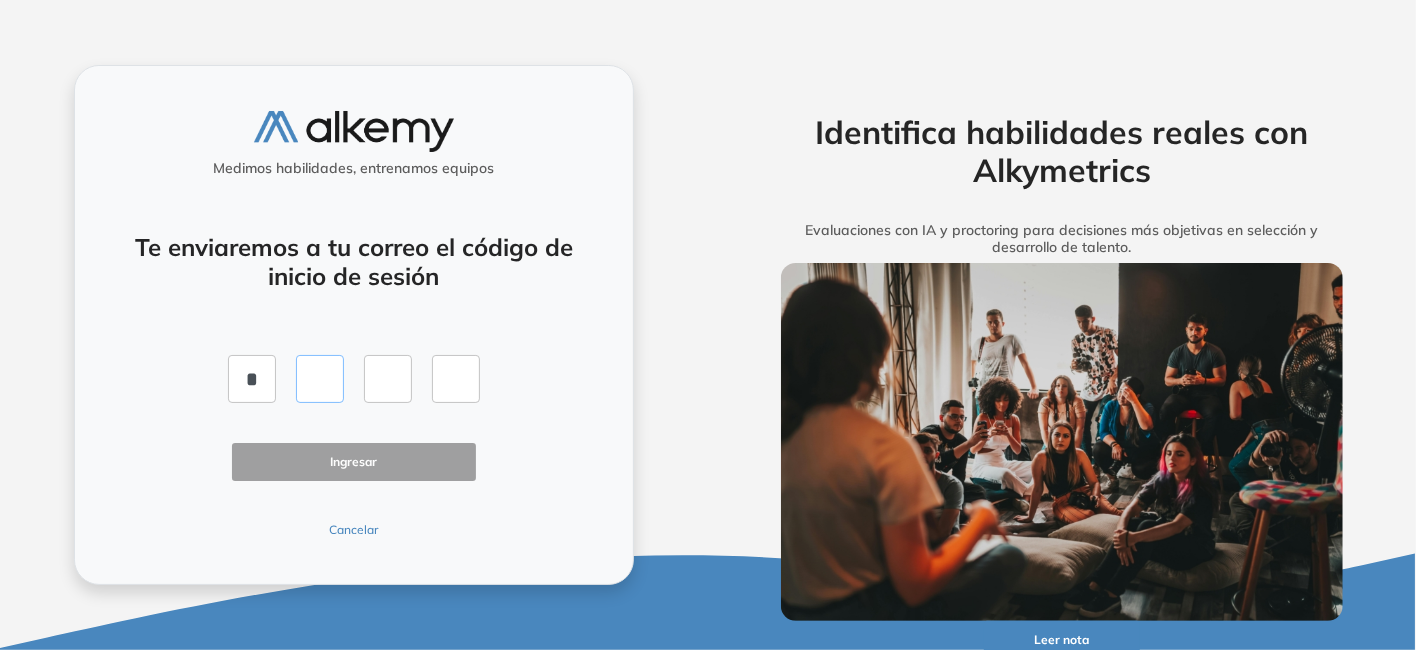 type on "*" 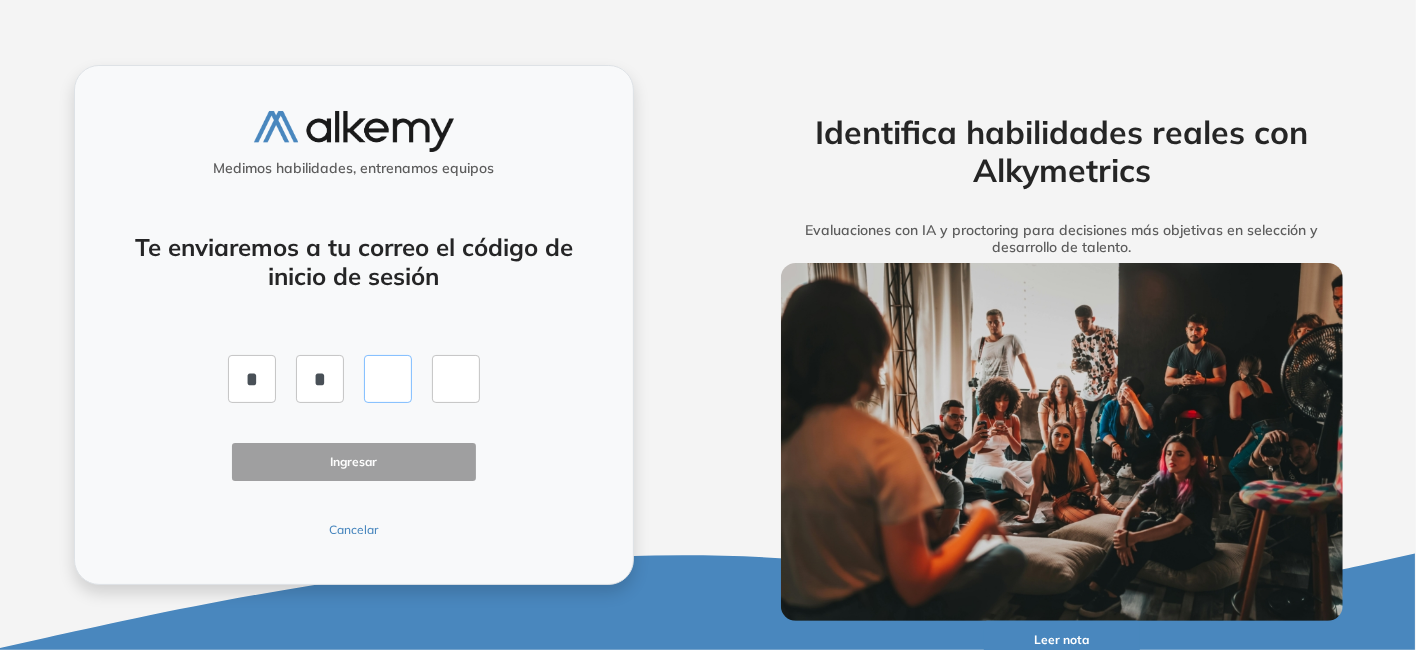 type on "*" 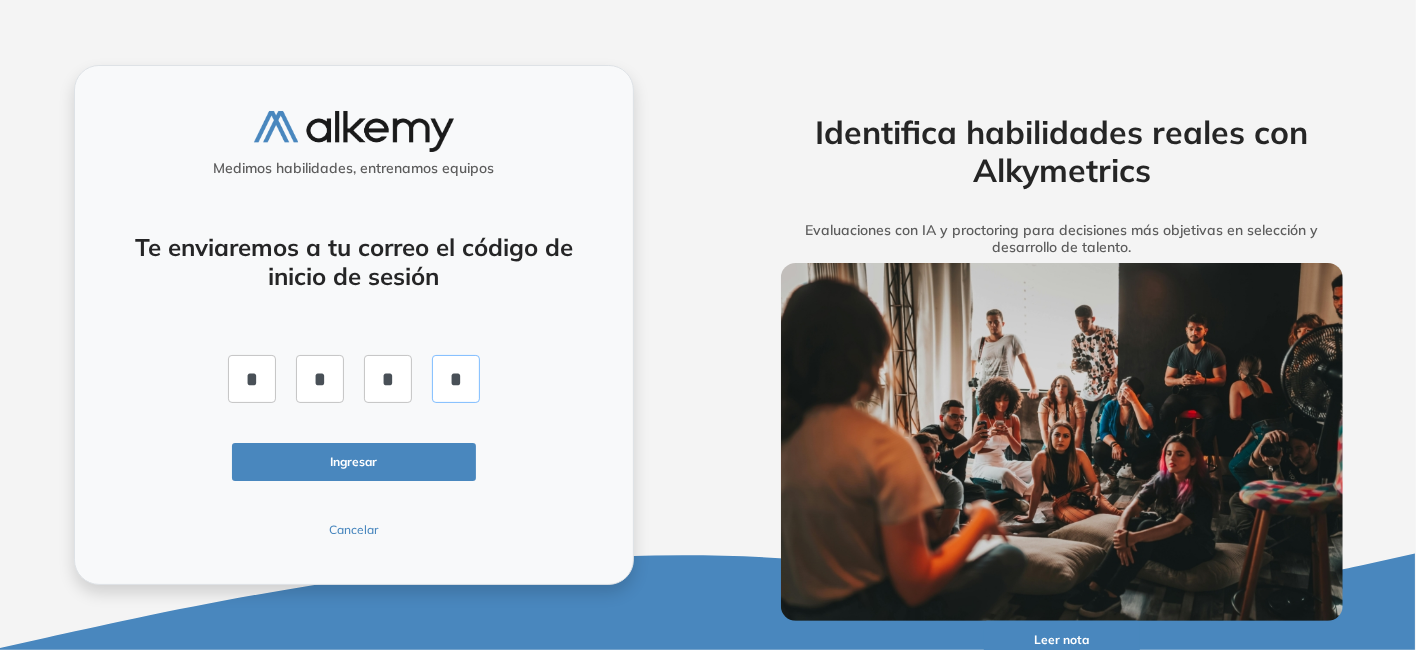 type on "*" 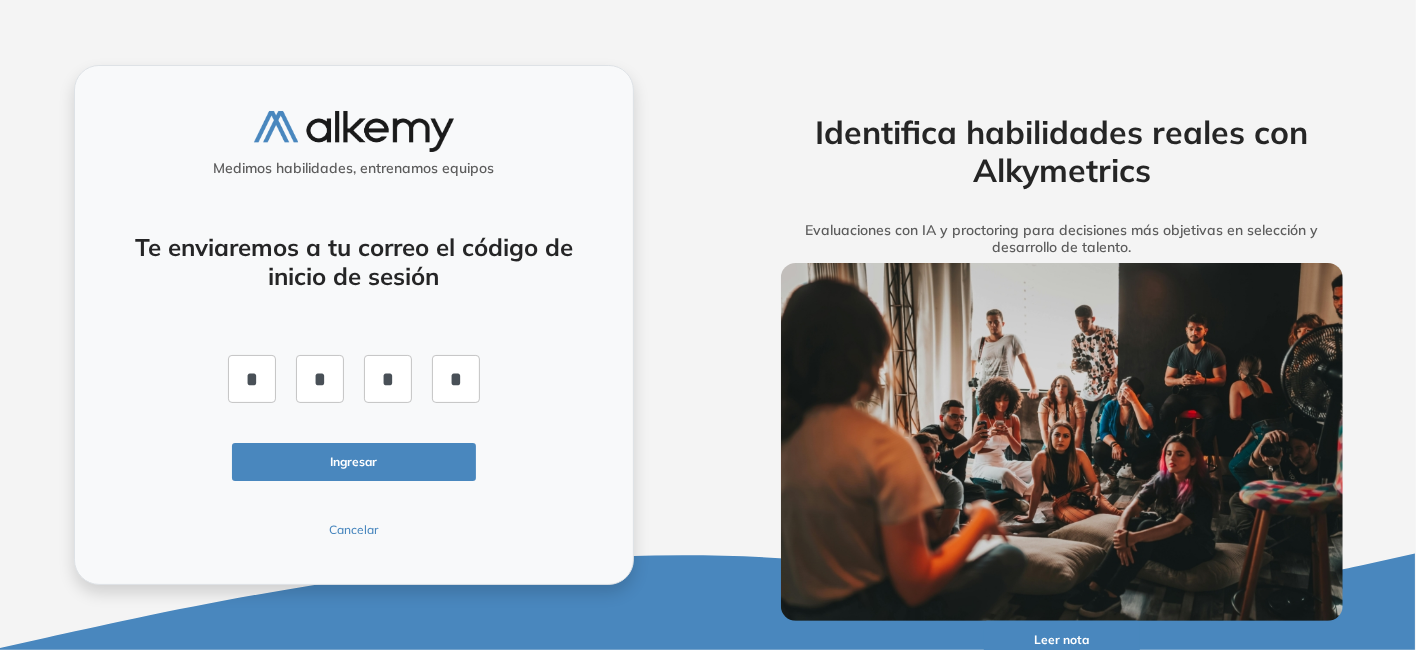 click on "Ingresar" at bounding box center (354, 462) 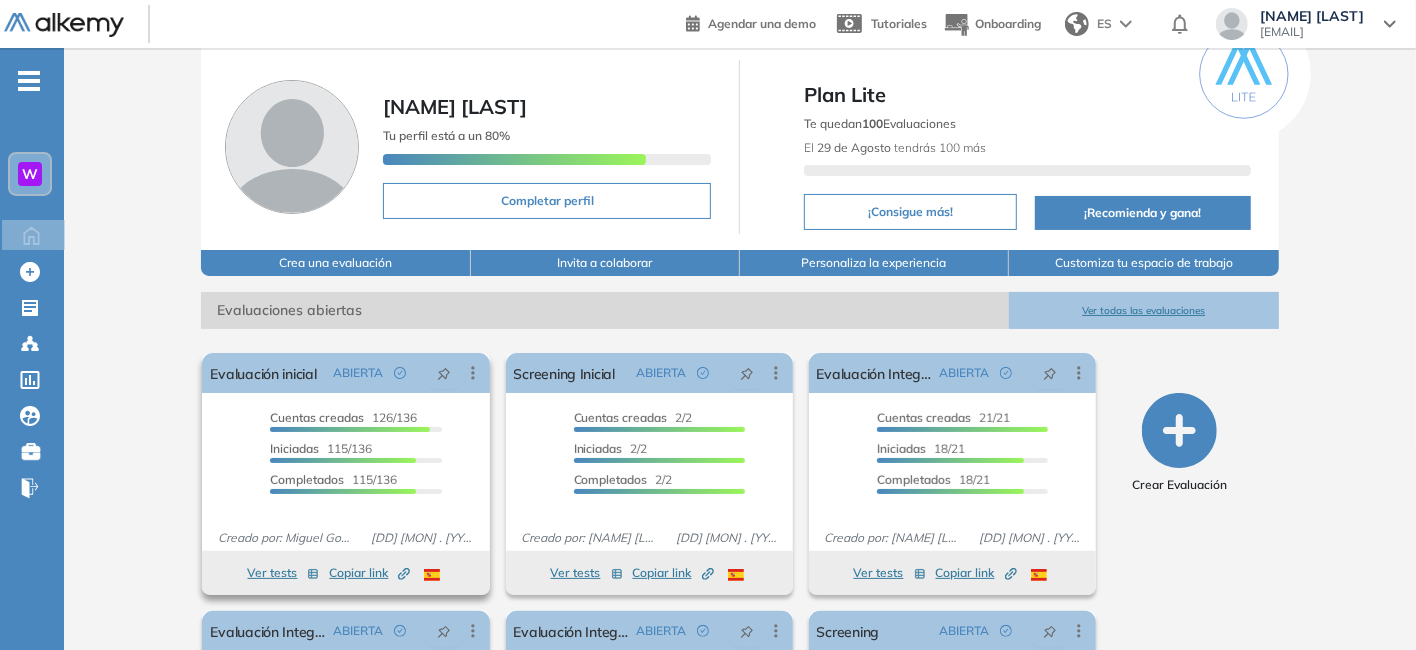 scroll, scrollTop: 100, scrollLeft: 0, axis: vertical 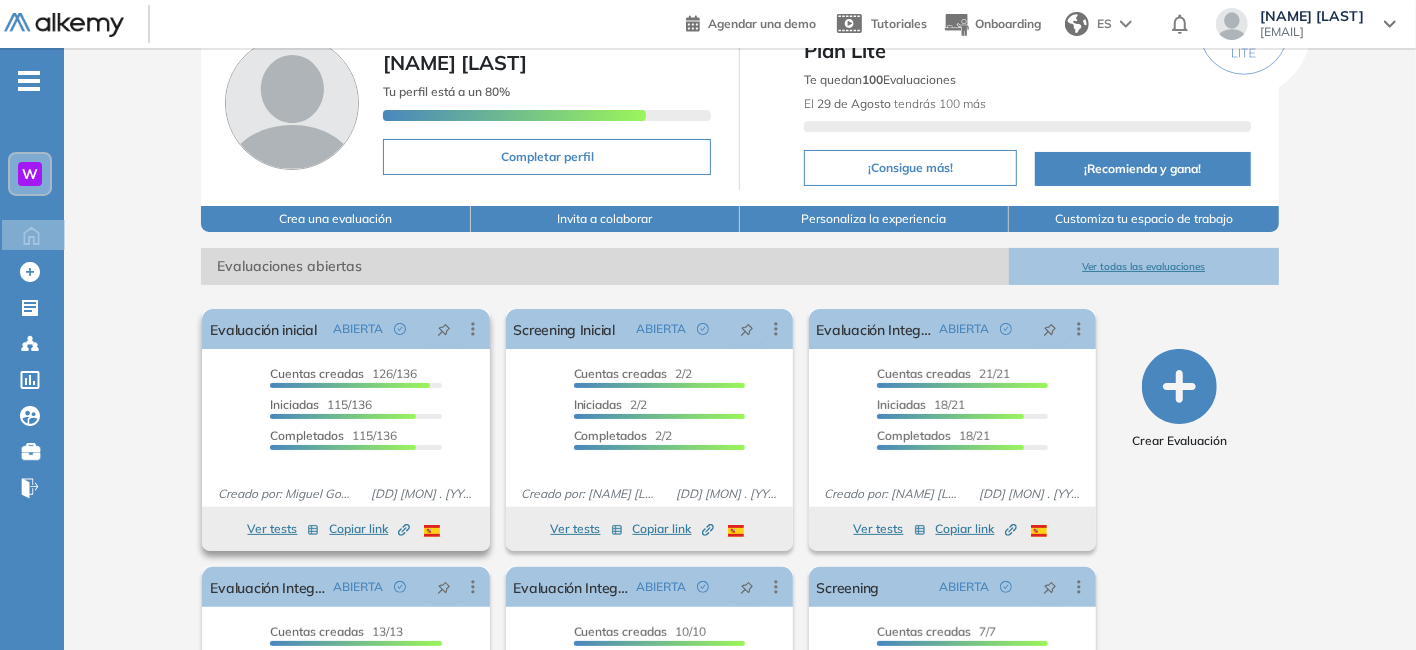 click on "Iniciadas 115/136" at bounding box center (355, 407) 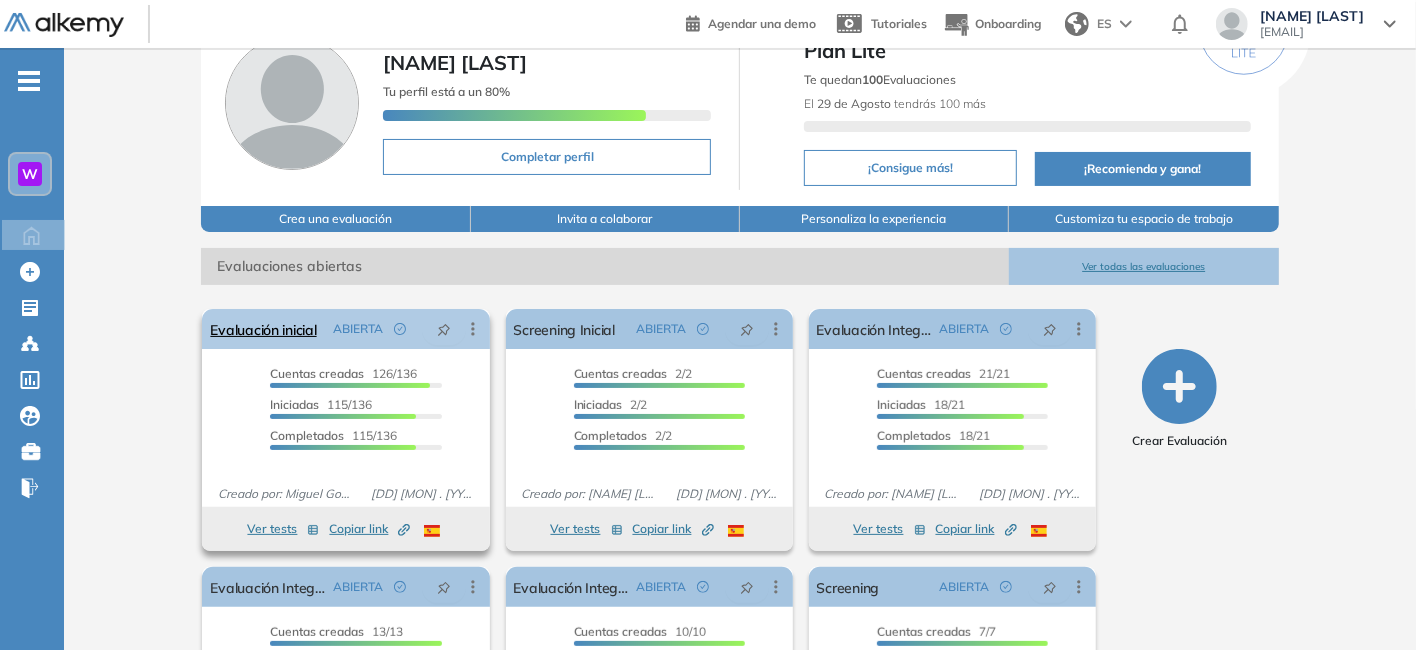 click 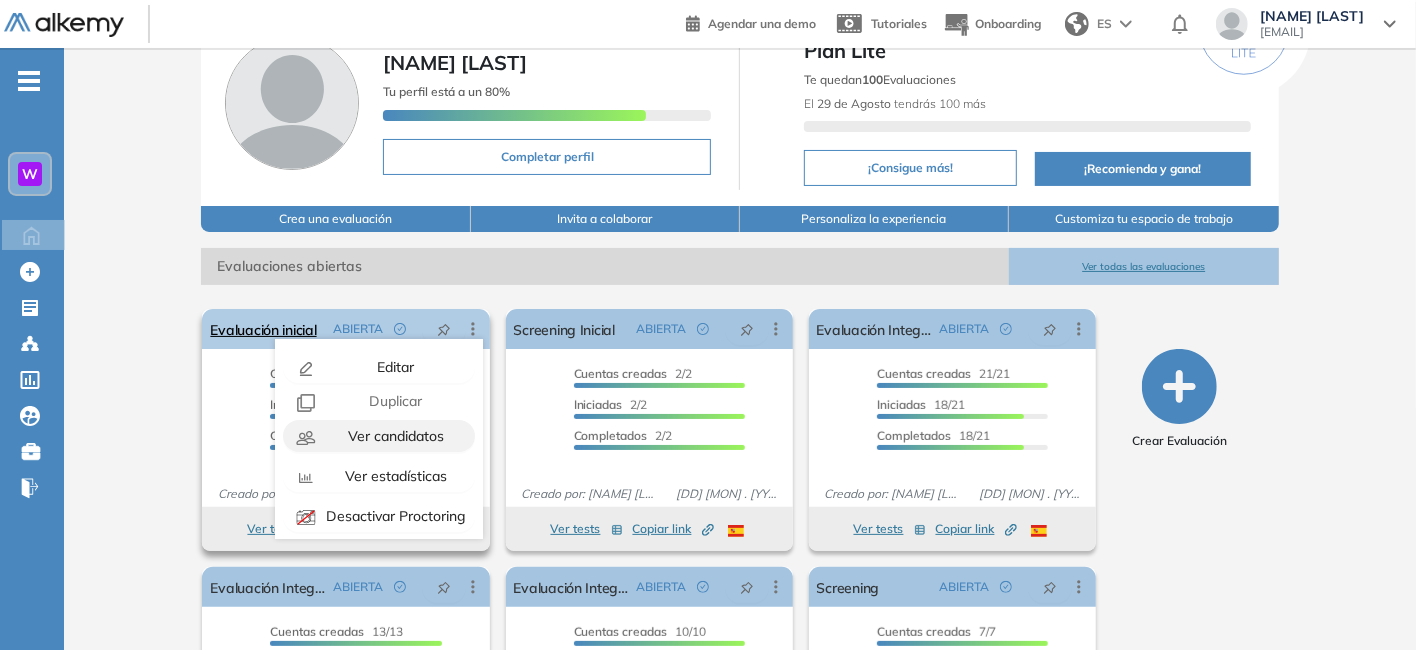 click on "Ver candidatos" at bounding box center (394, 436) 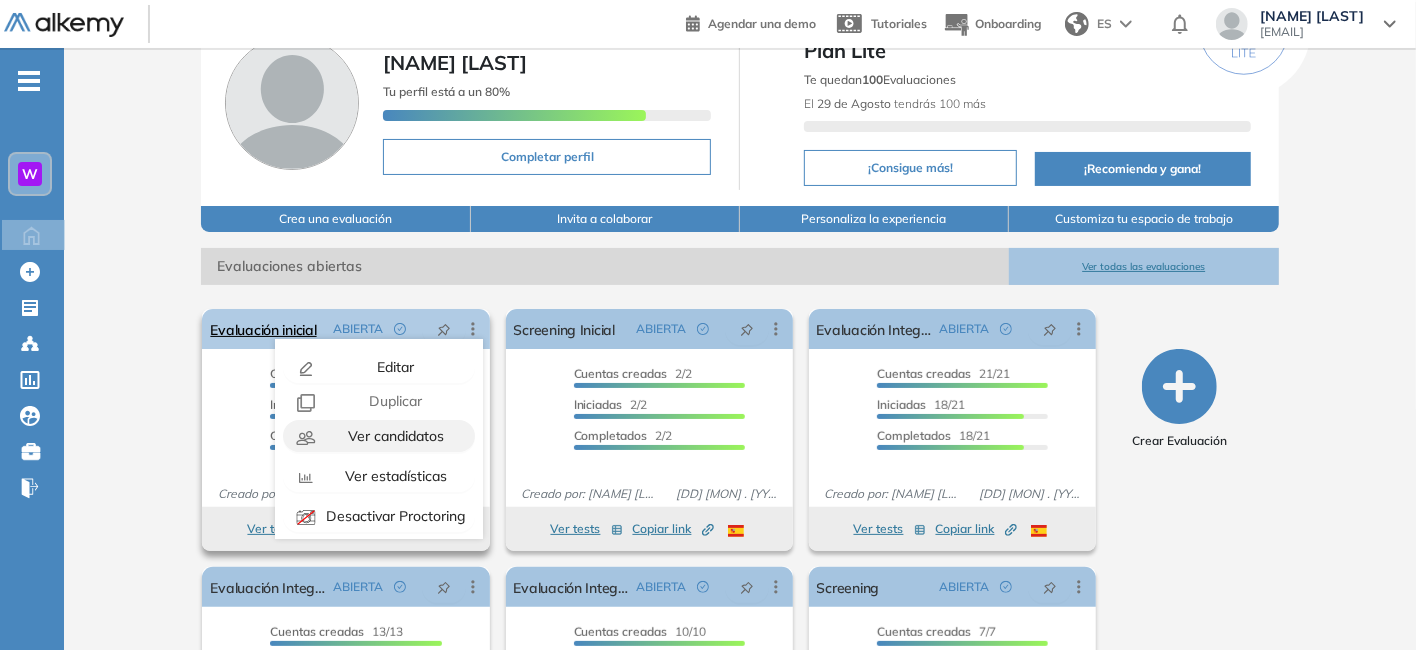click on "Ver candidatos" at bounding box center [394, 436] 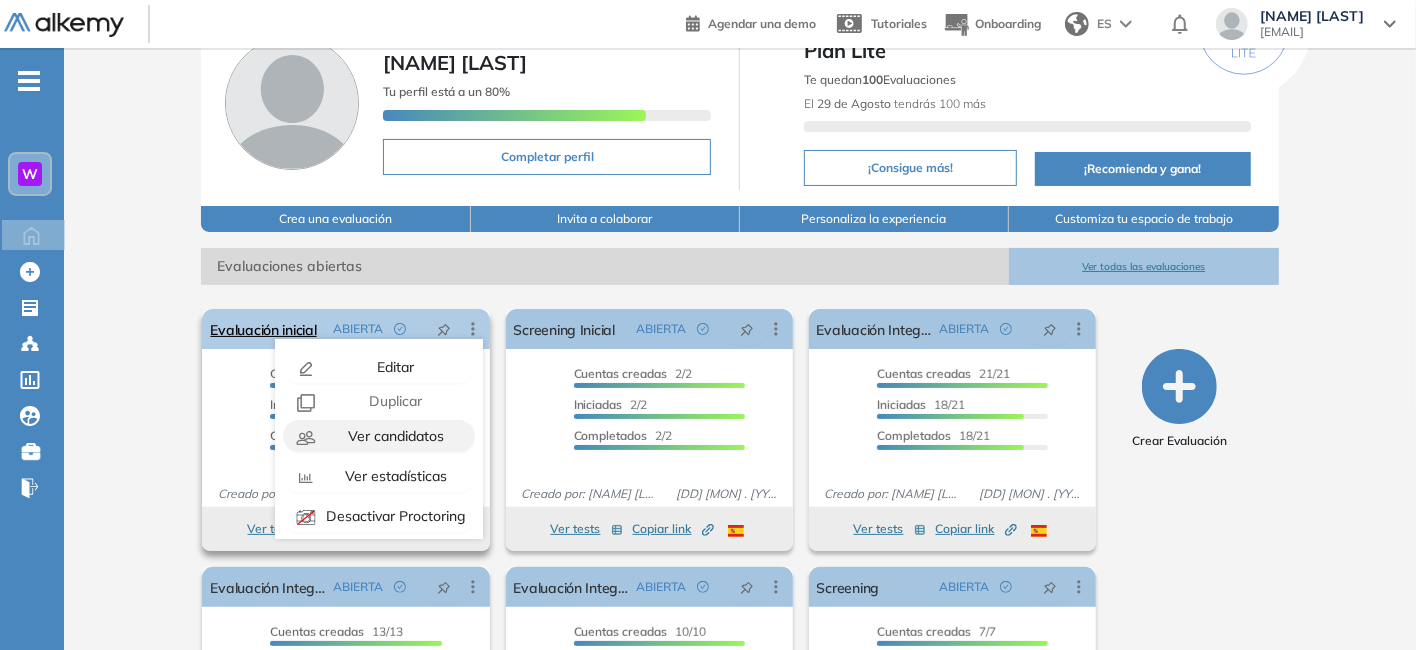 click on "Ver candidatos" at bounding box center (394, 436) 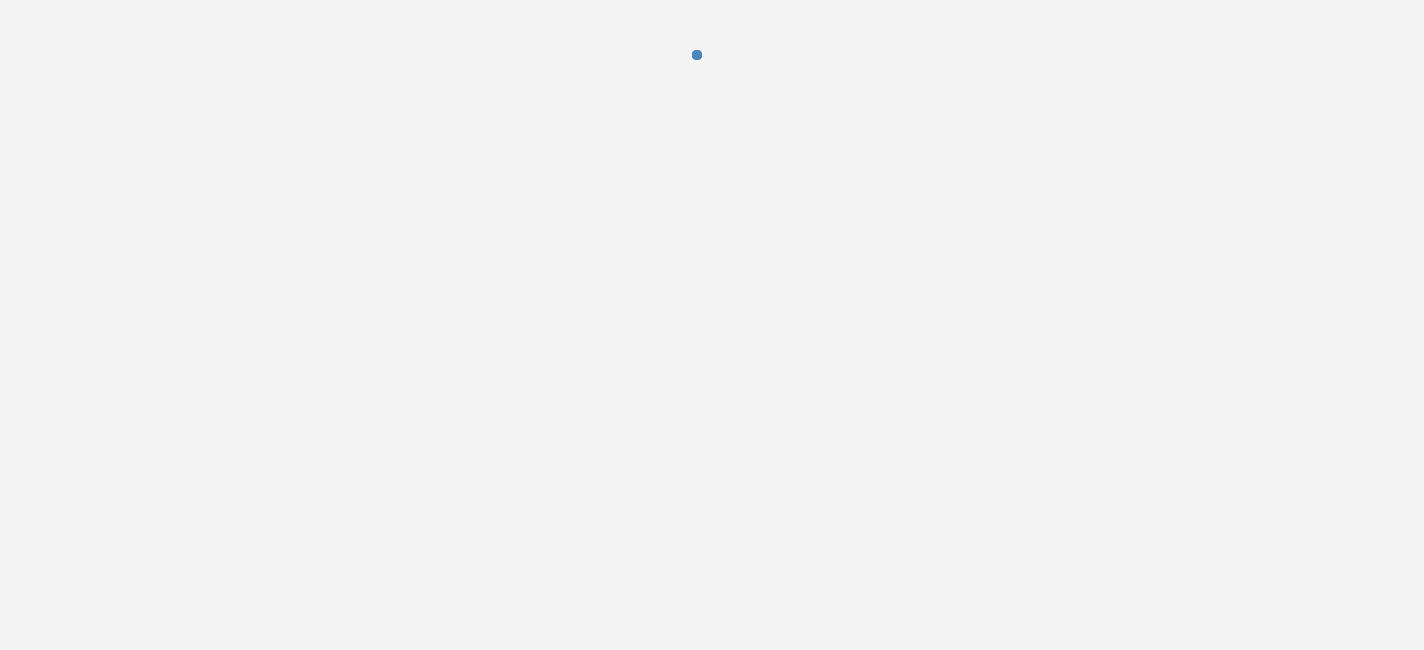 scroll, scrollTop: 0, scrollLeft: 0, axis: both 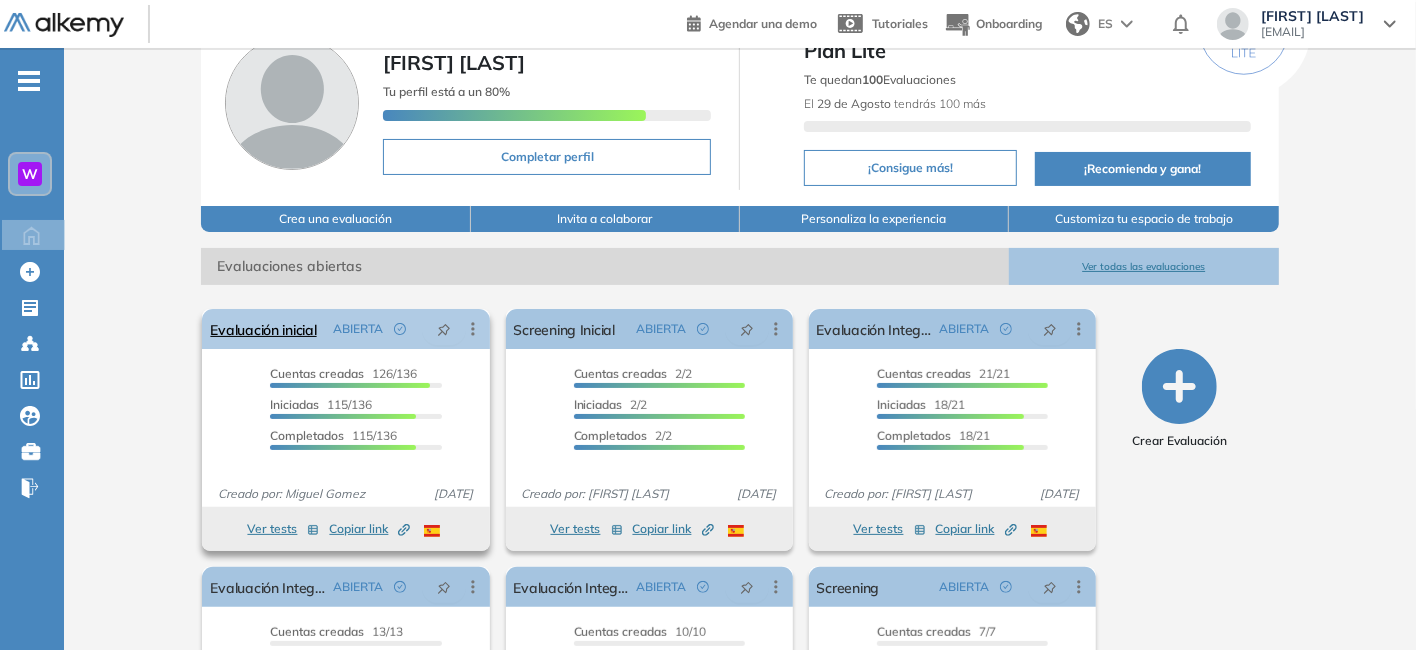 click 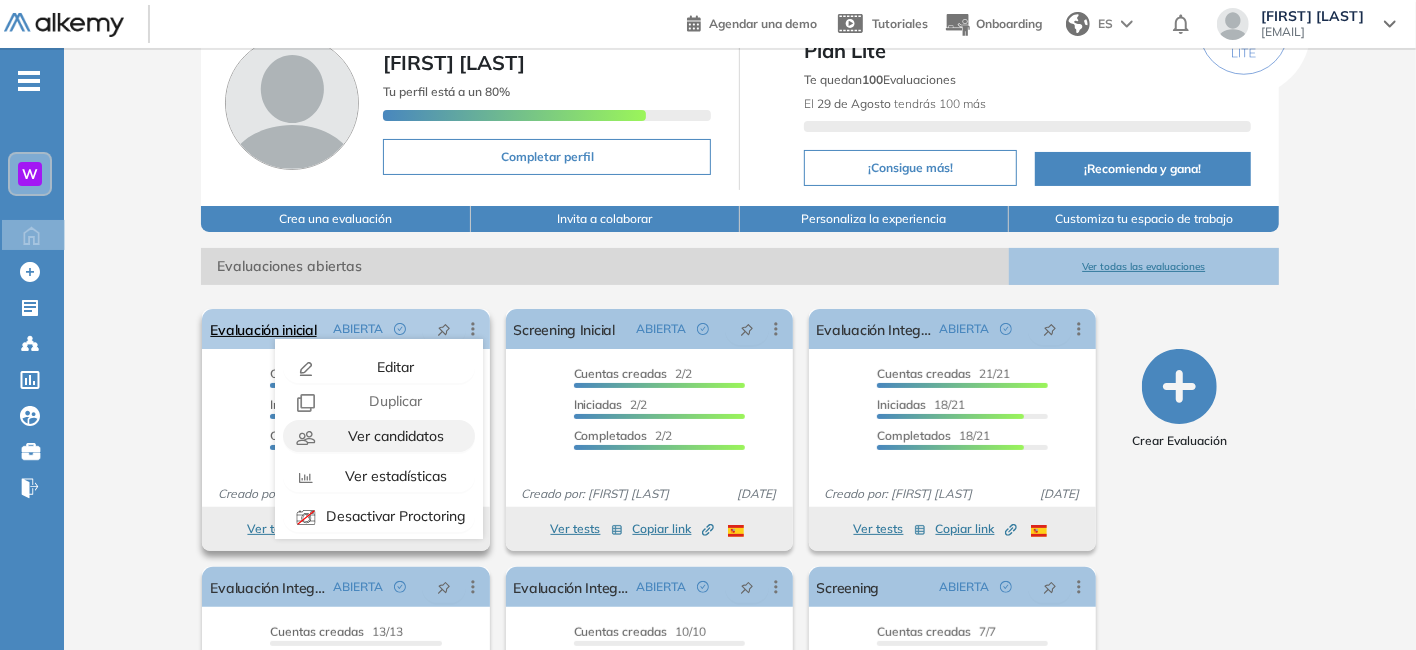 click on "Ver candidatos" at bounding box center (394, 436) 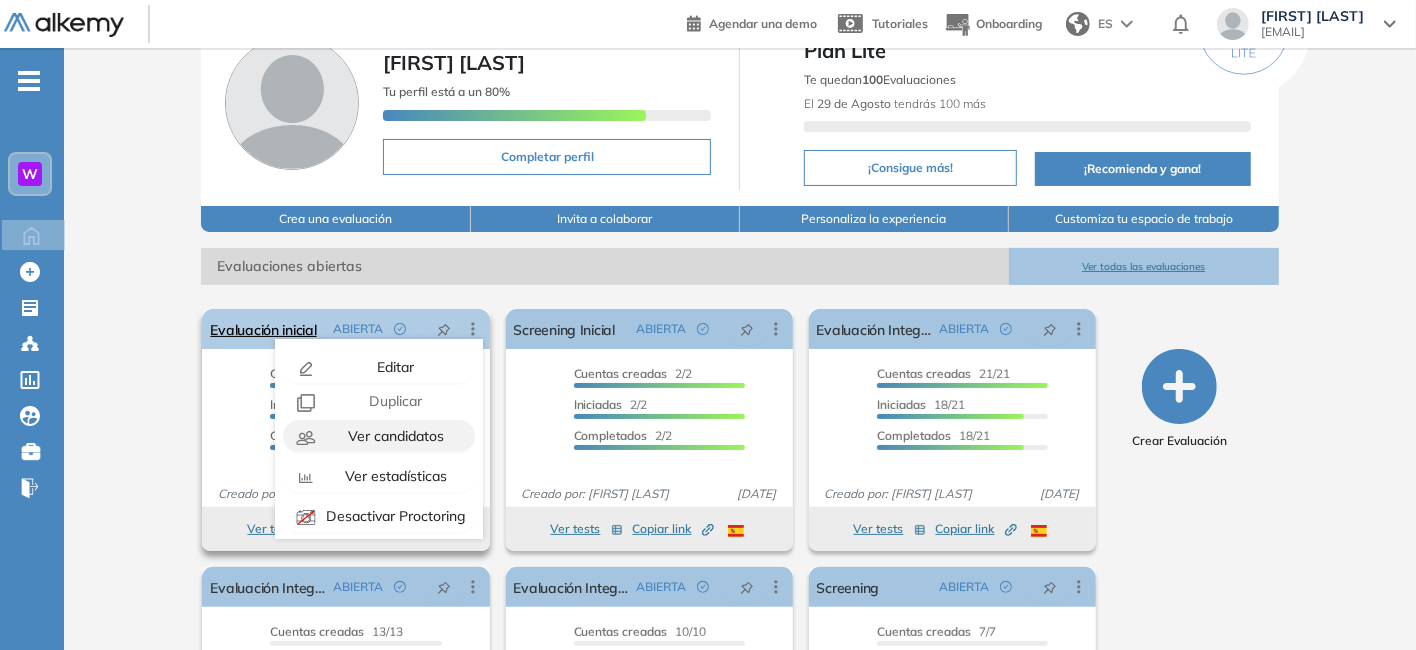click on "Ver candidatos" at bounding box center (394, 436) 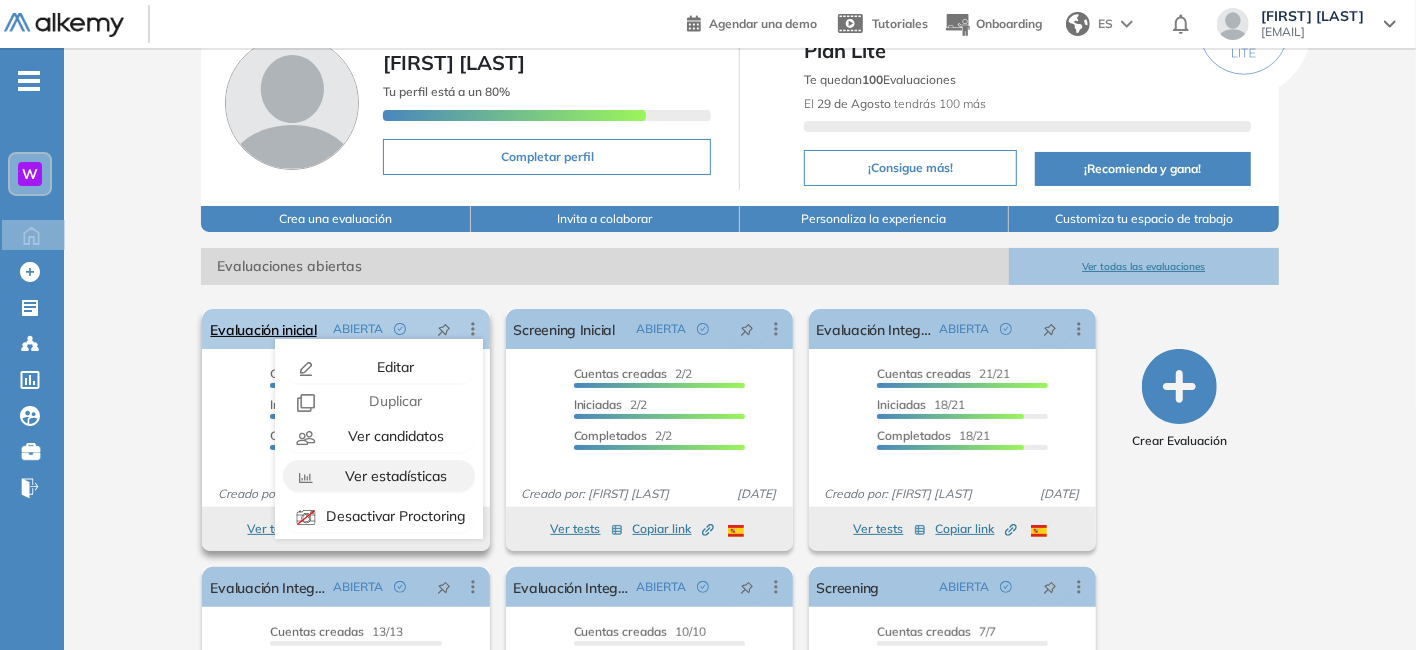 click on "Ver estadísticas" at bounding box center [393, 476] 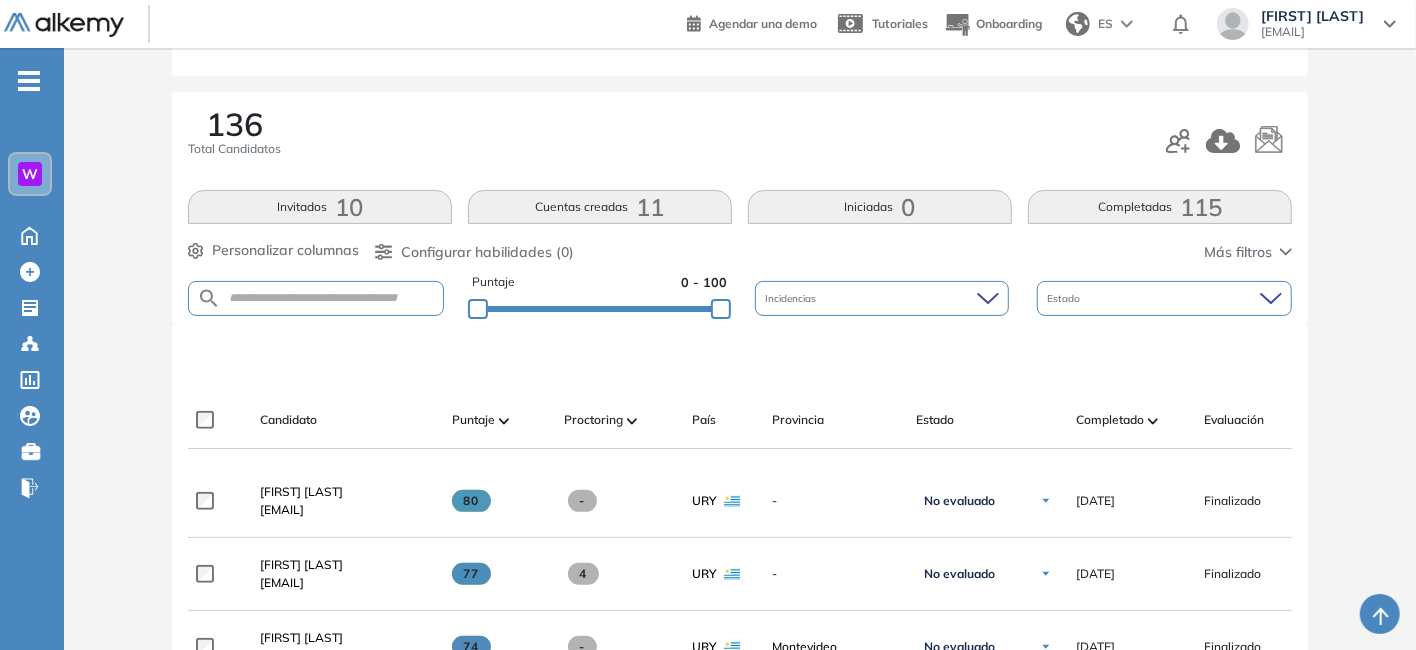 scroll, scrollTop: 200, scrollLeft: 0, axis: vertical 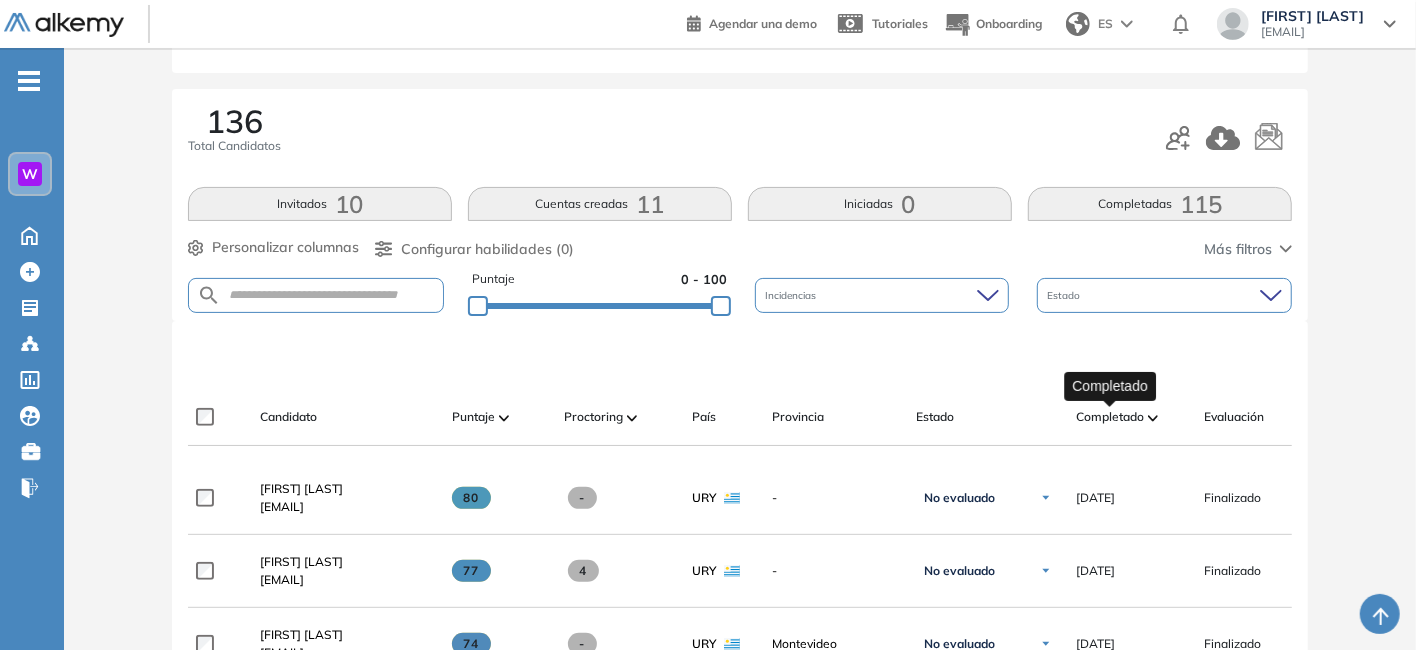 click on "Completado" at bounding box center [1110, 417] 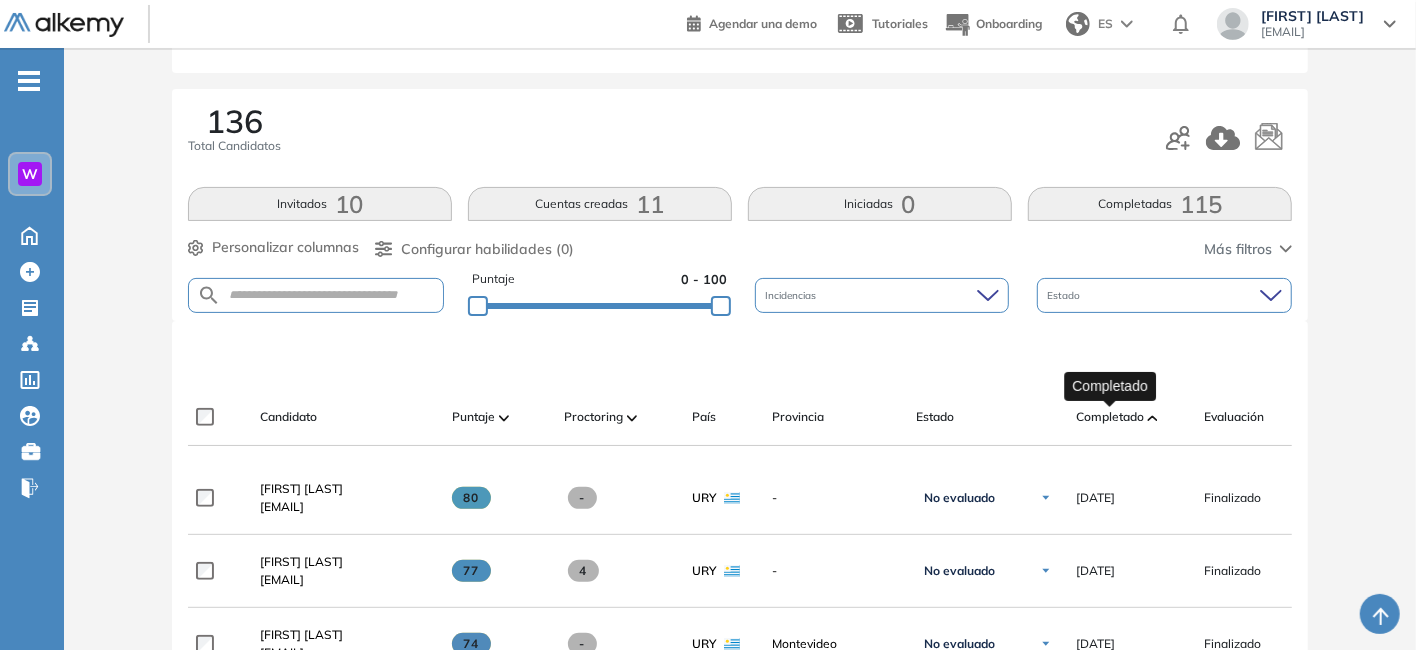 click on "Completado" at bounding box center [1110, 417] 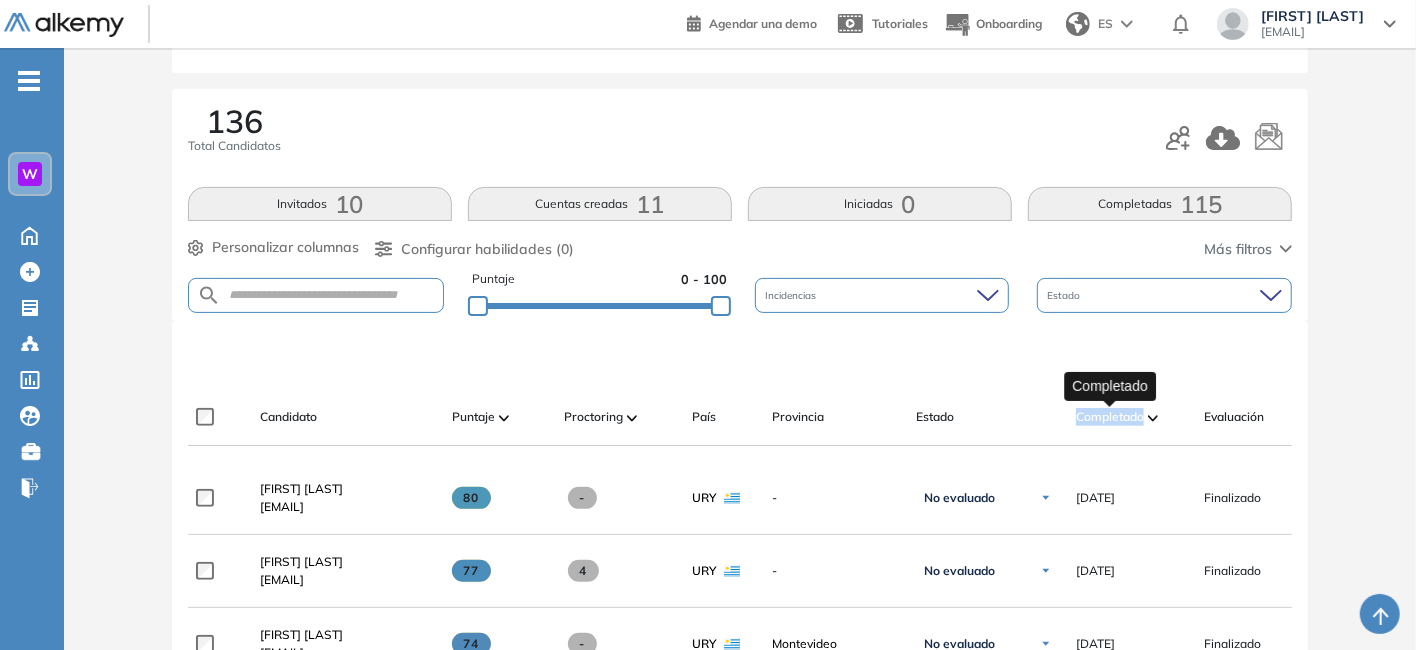click on "Completado" at bounding box center (1110, 417) 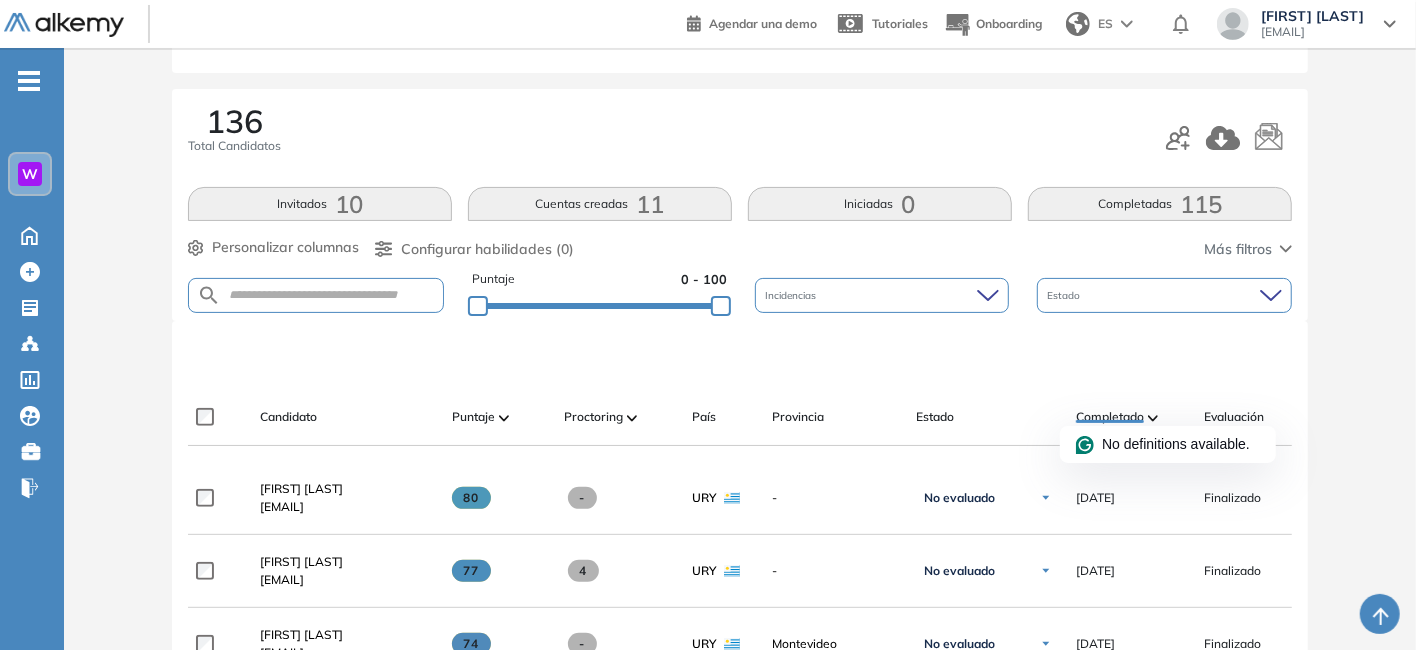 click at bounding box center [744, 355] 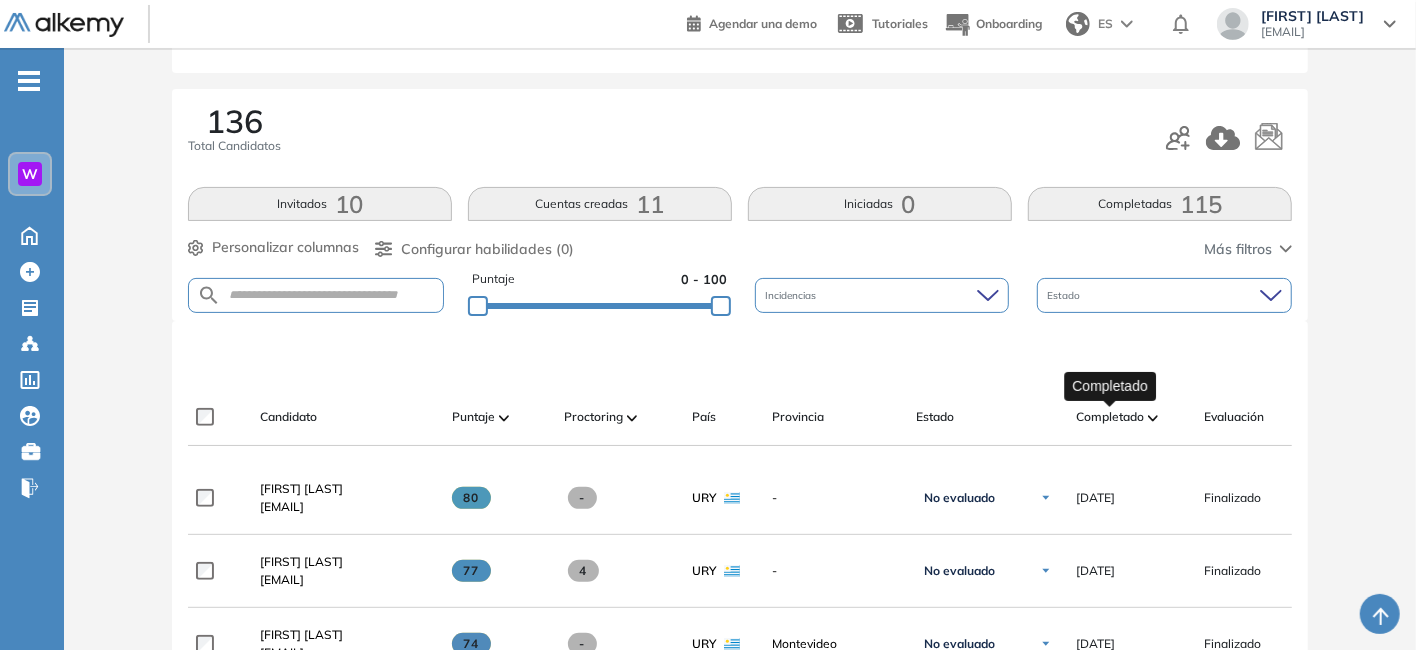 click on "Completado" at bounding box center [1110, 417] 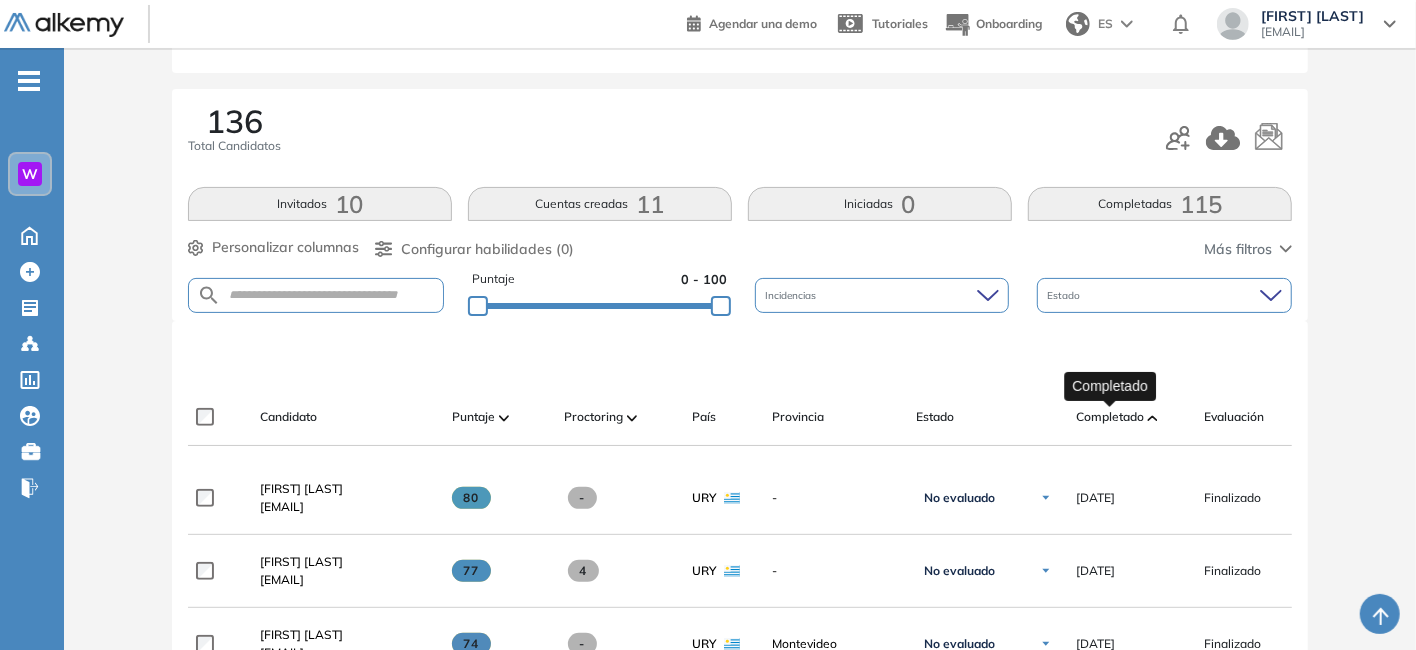 click on "Completado" at bounding box center [1110, 417] 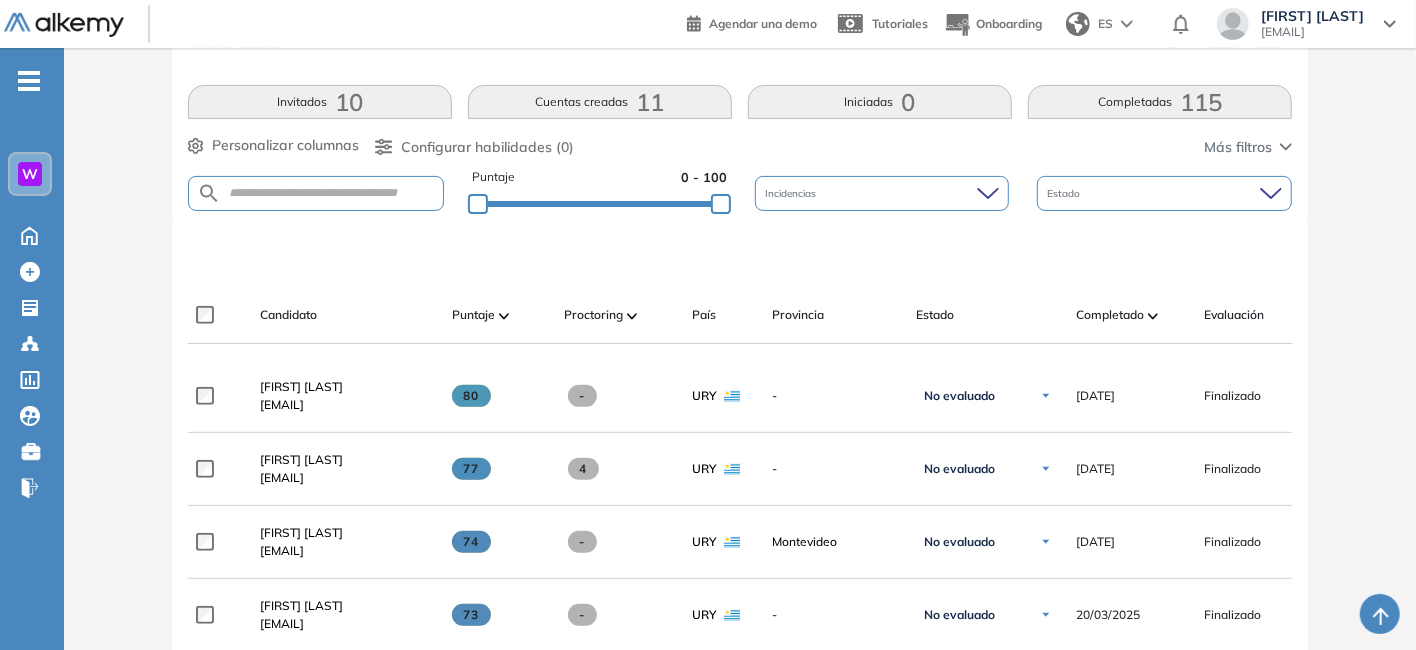 scroll, scrollTop: 0, scrollLeft: 0, axis: both 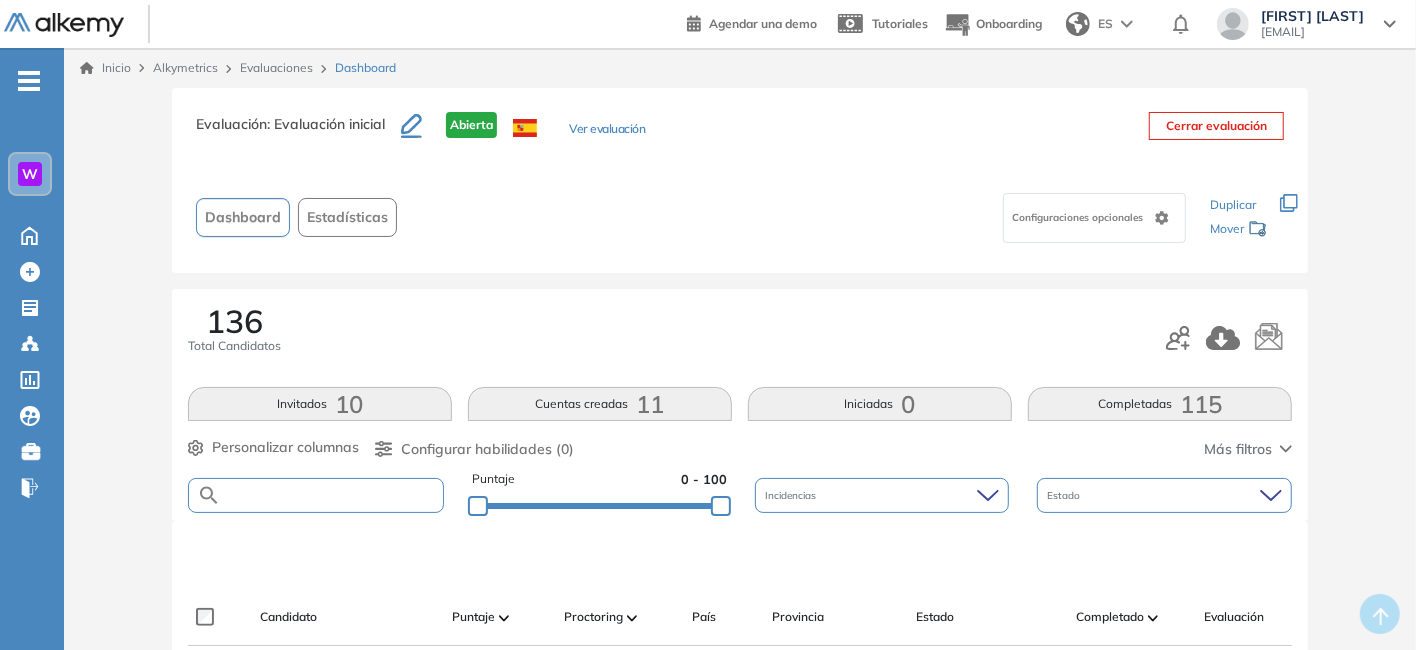 click at bounding box center [332, 495] 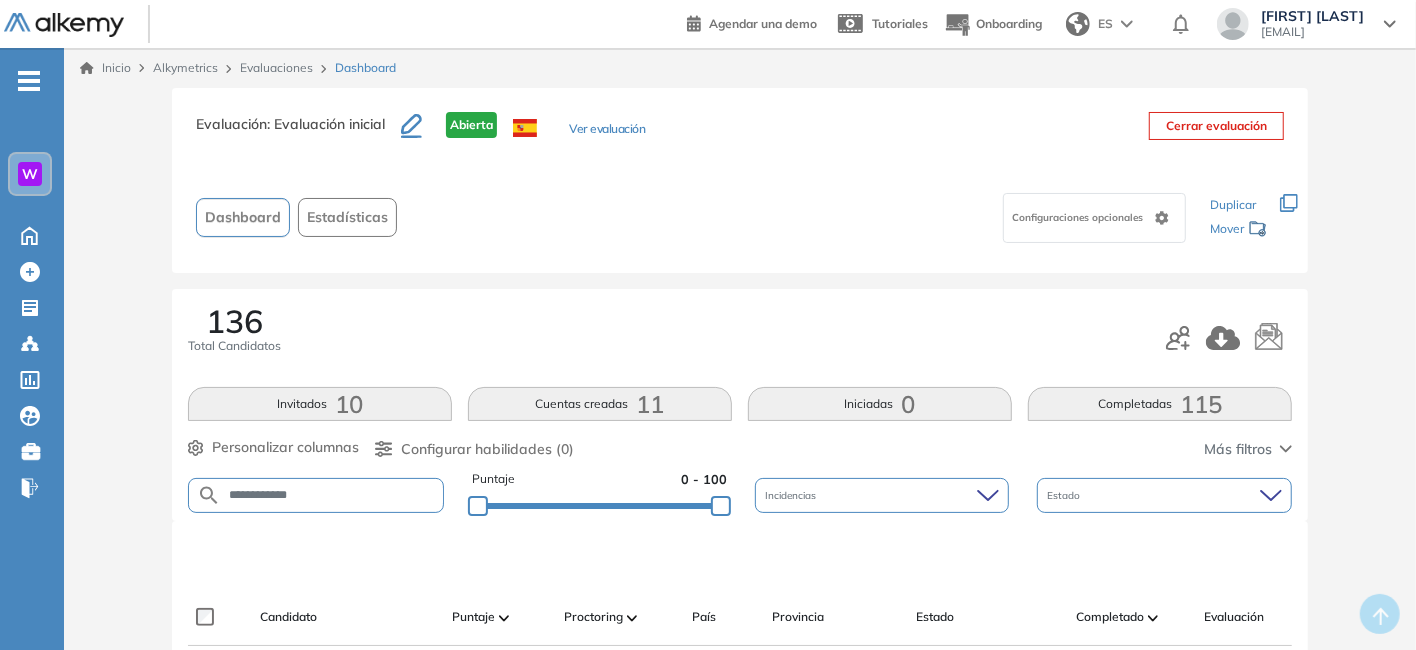 type on "**********" 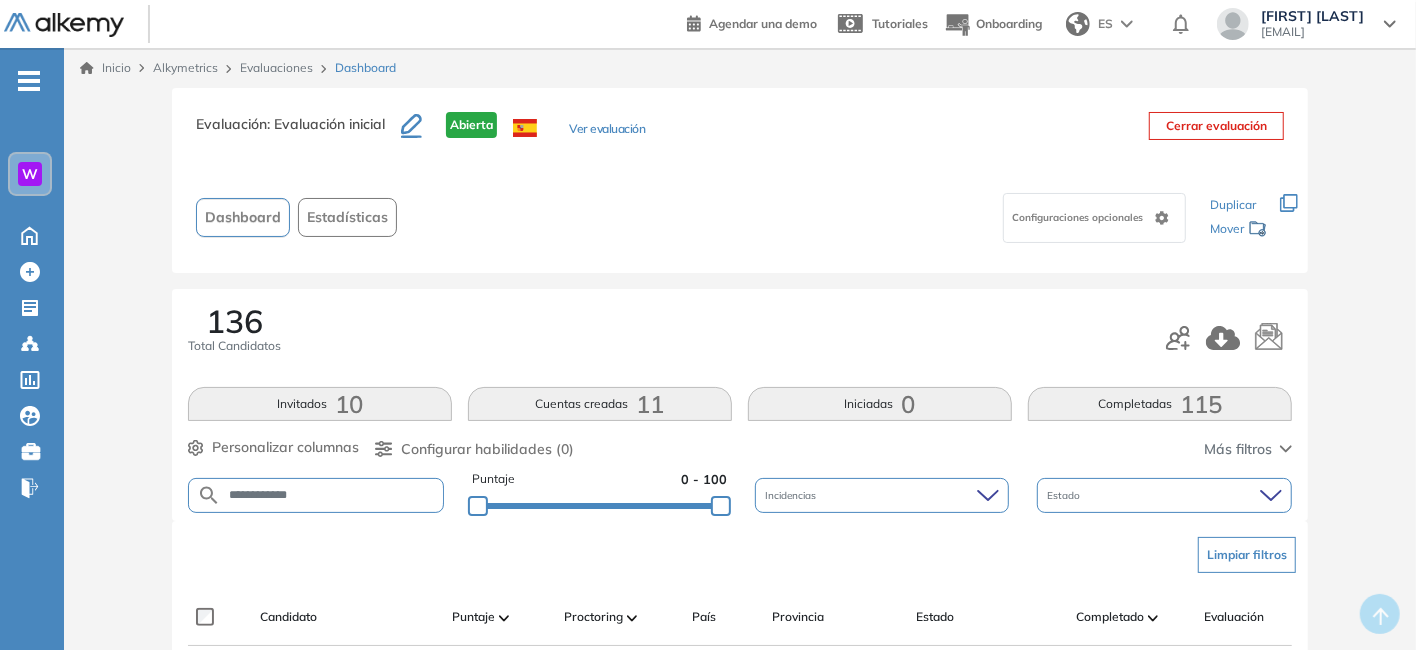 scroll, scrollTop: 200, scrollLeft: 0, axis: vertical 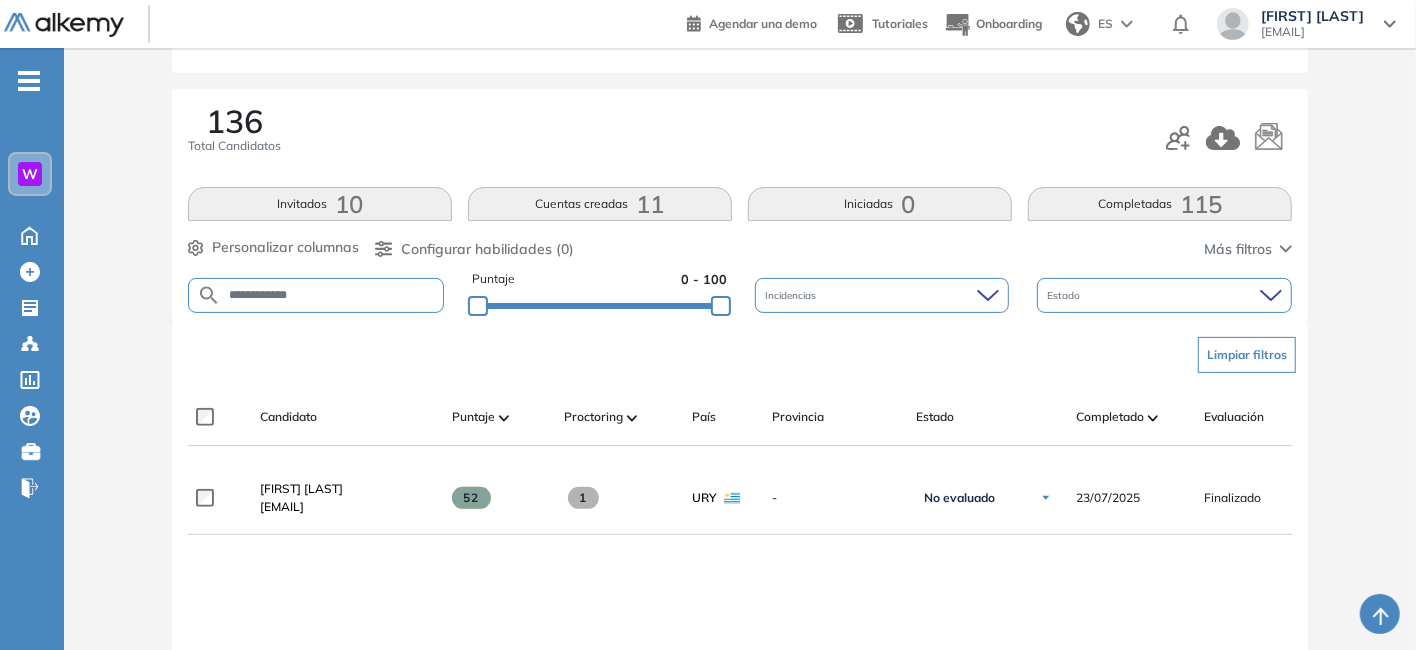 drag, startPoint x: 339, startPoint y: 296, endPoint x: 154, endPoint y: 265, distance: 187.57932 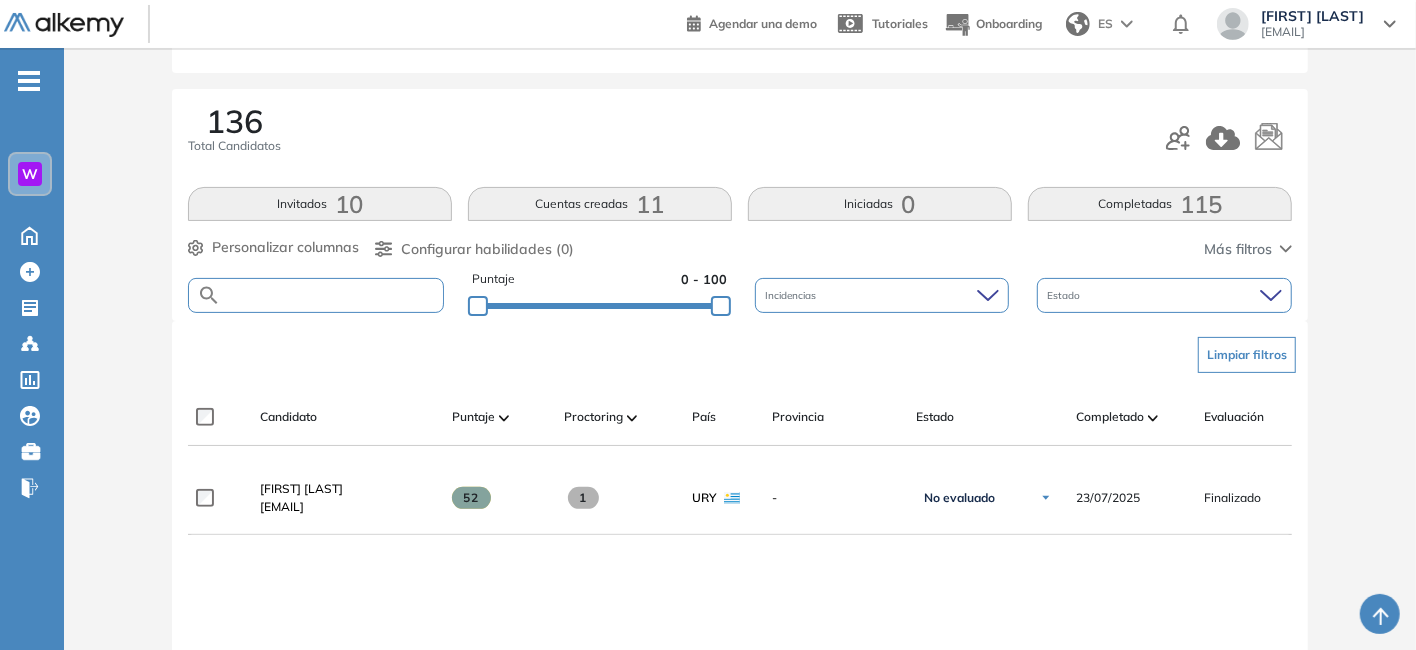 type 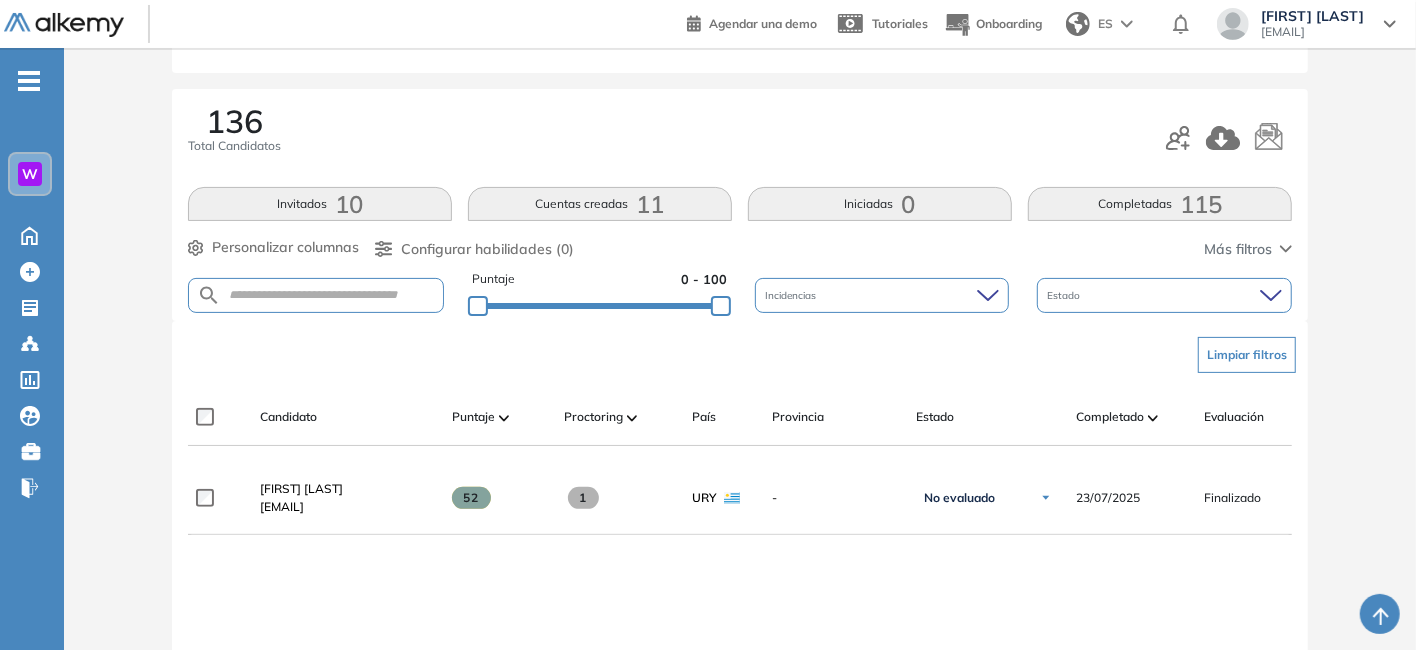 click on "Limpiar filtros" at bounding box center [744, 355] 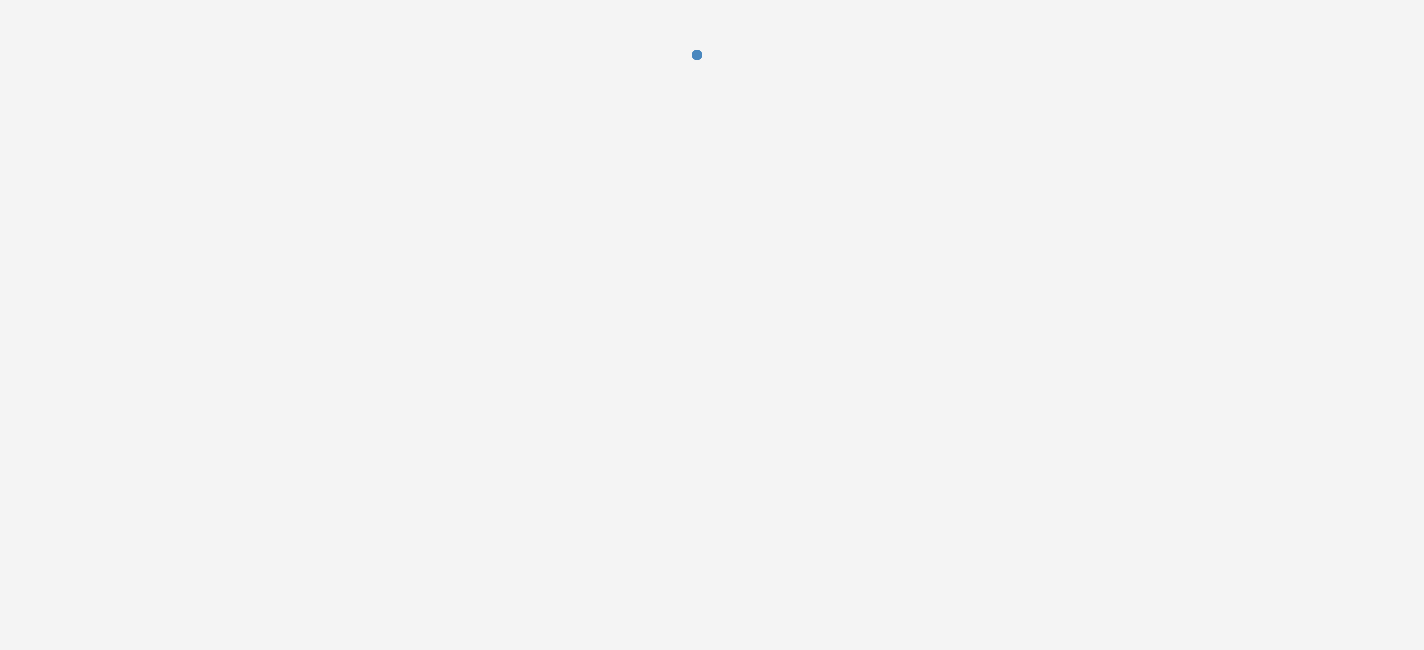 scroll, scrollTop: 0, scrollLeft: 0, axis: both 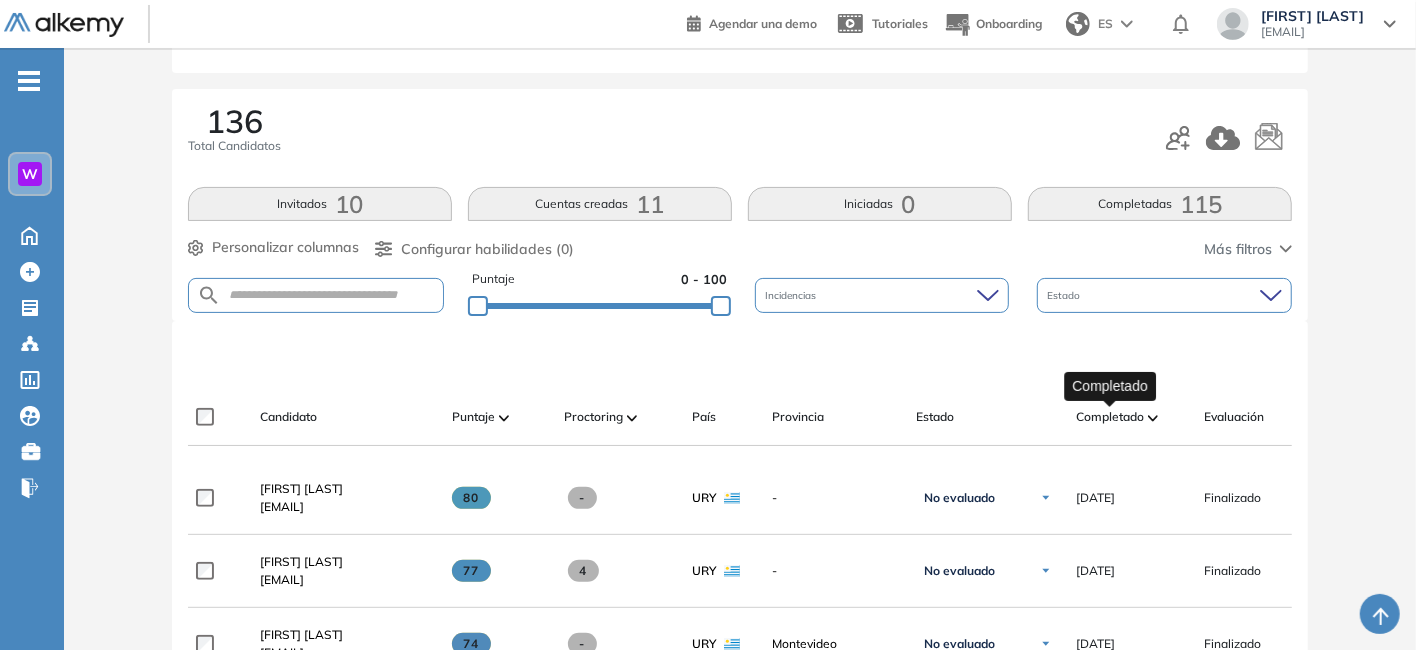click on "Completado" at bounding box center [1110, 417] 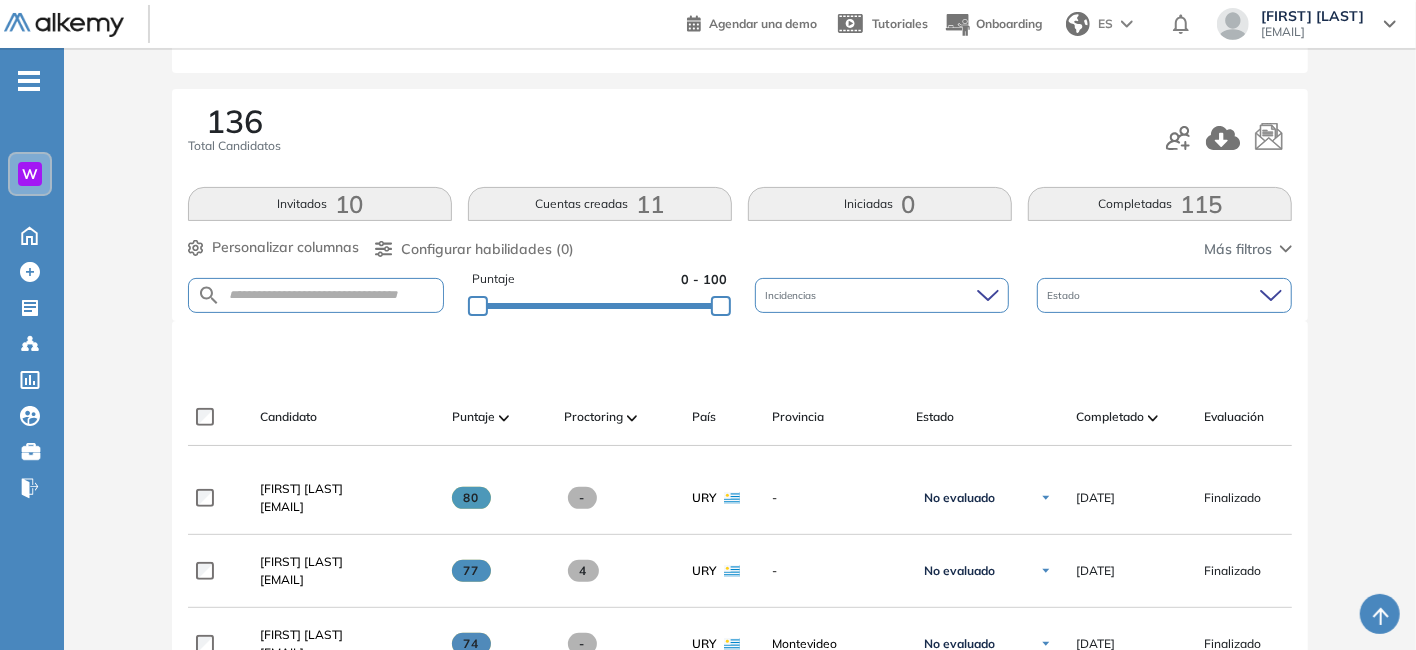 click on "Completado" at bounding box center [1132, 417] 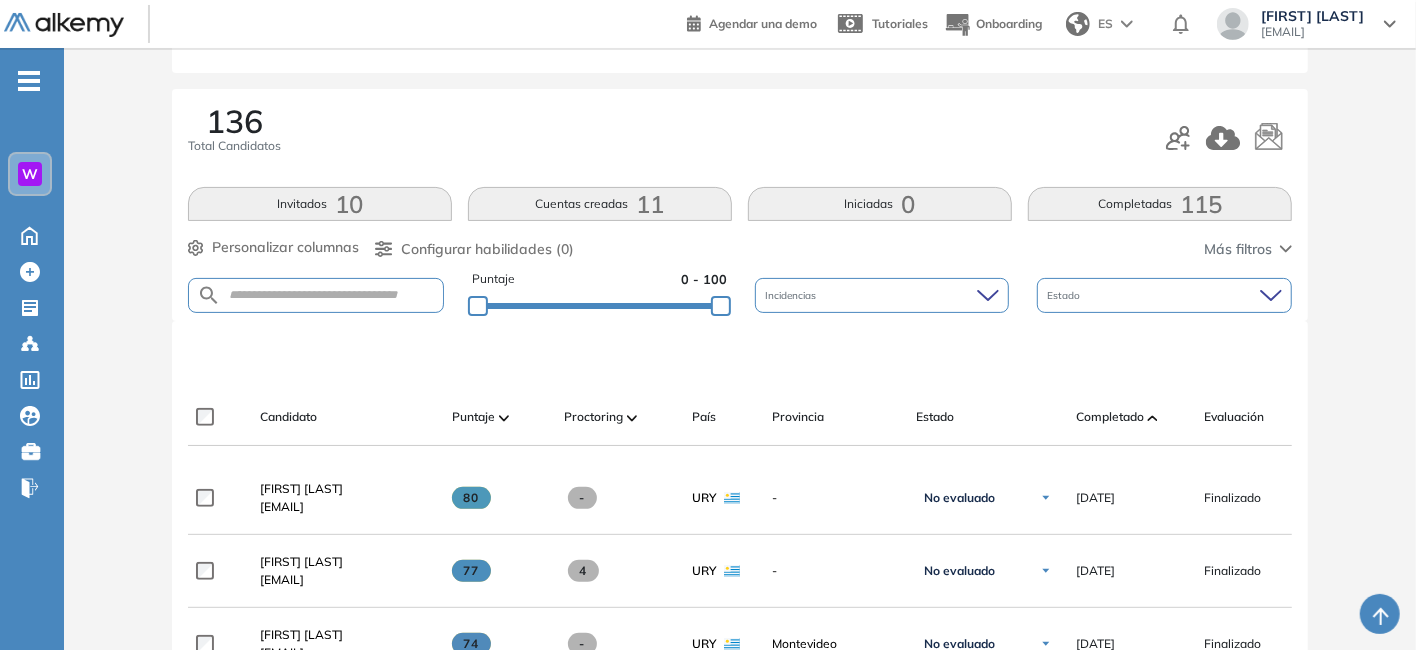 click at bounding box center [1153, 418] 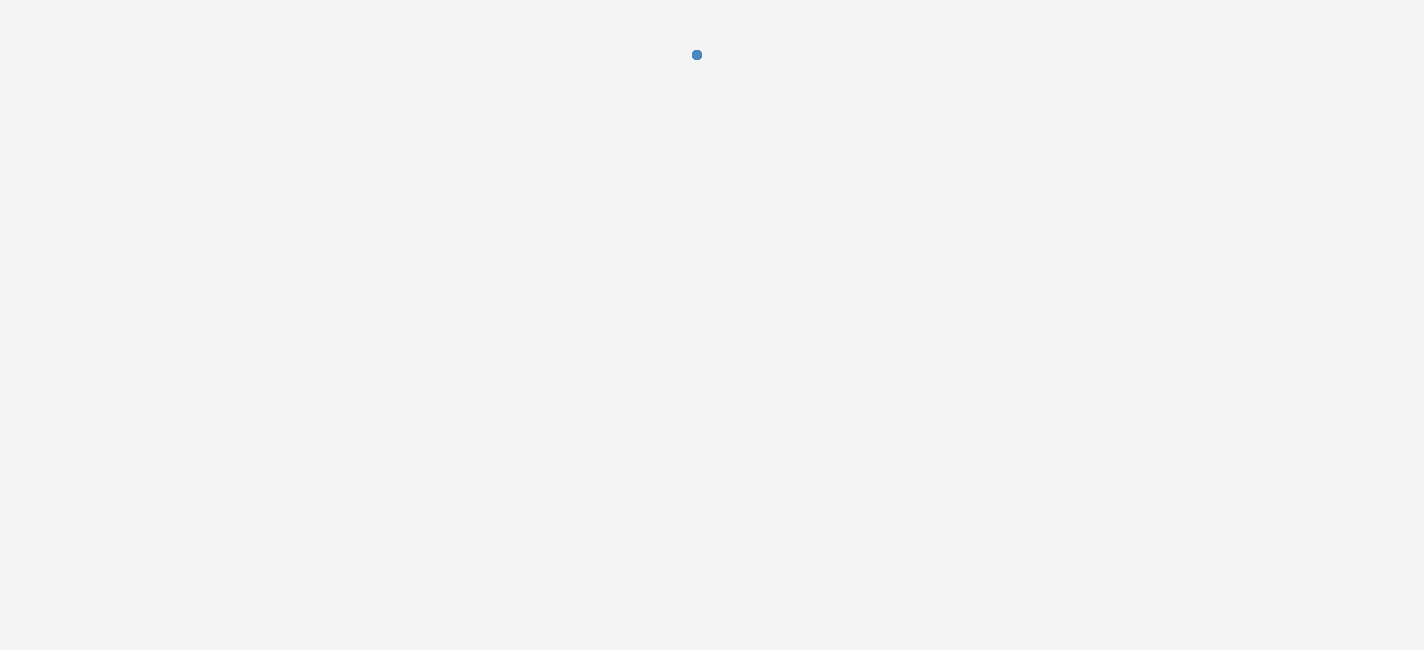 scroll, scrollTop: 0, scrollLeft: 0, axis: both 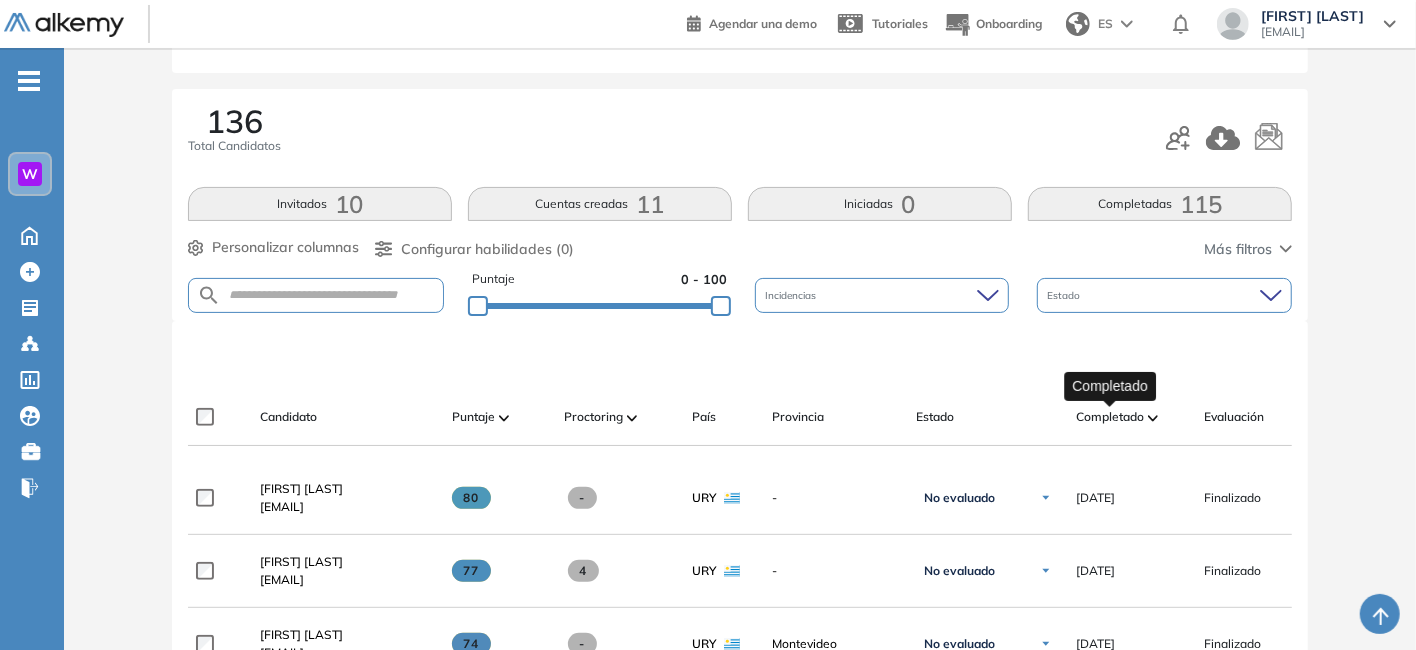 click on "Completado" at bounding box center [1110, 417] 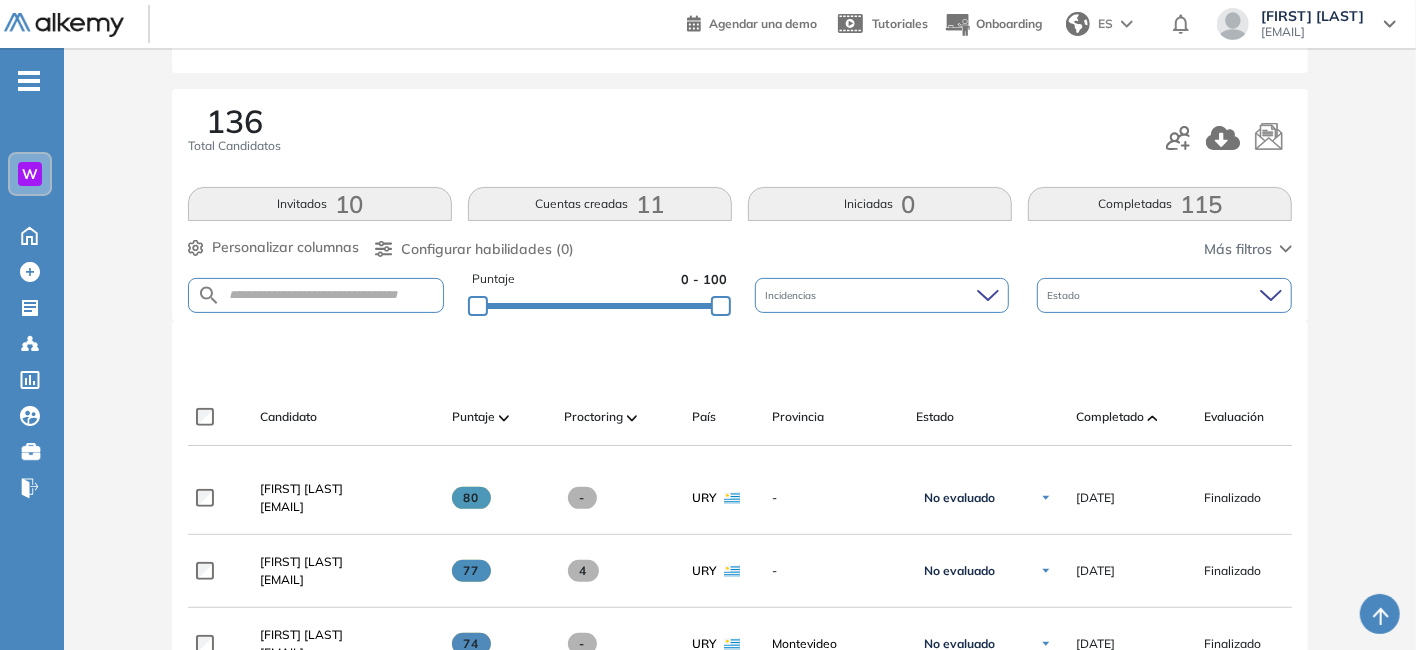 click at bounding box center (1153, 417) 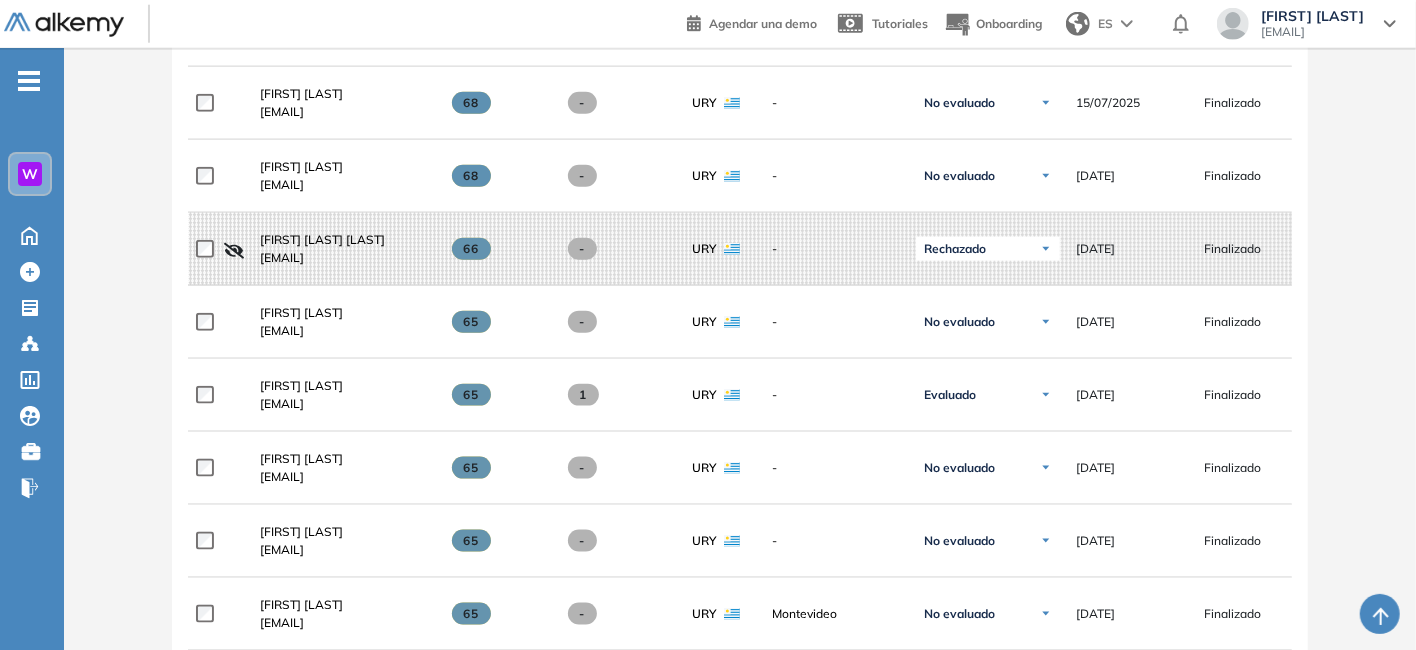 scroll, scrollTop: 1298, scrollLeft: 0, axis: vertical 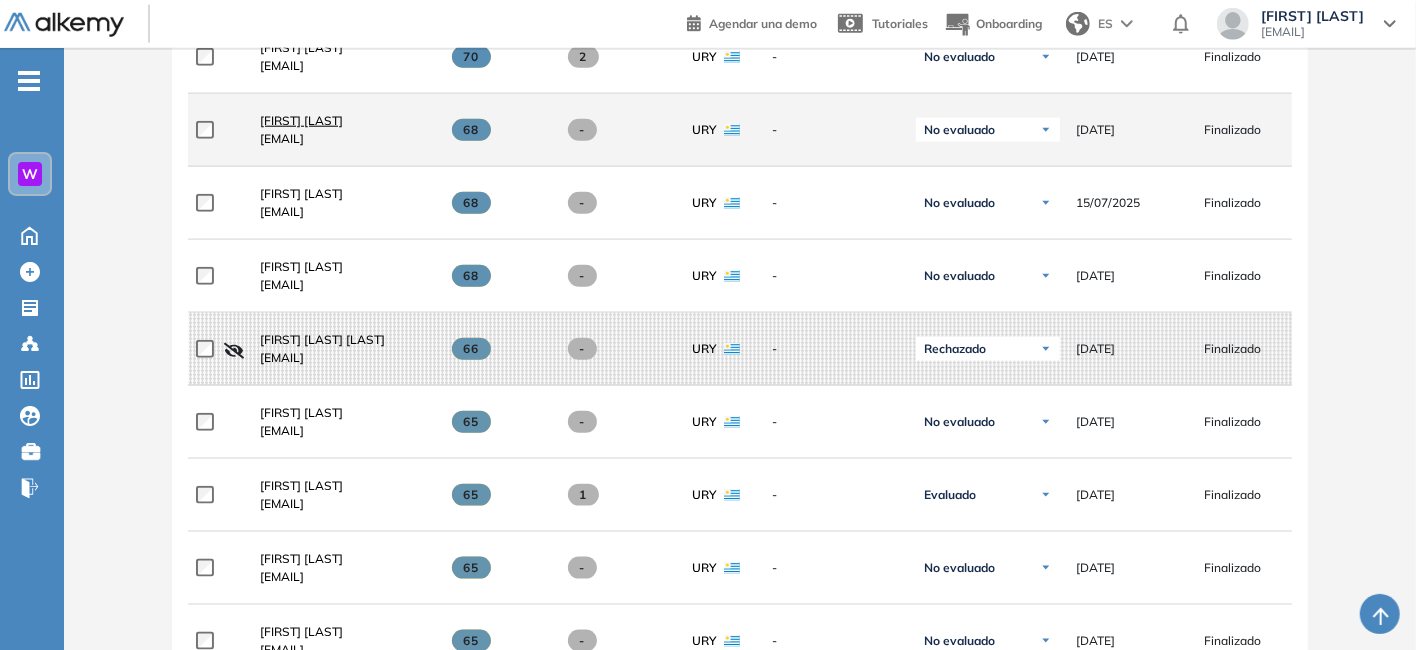 click on "[FIRST] [LAST]" at bounding box center [301, 120] 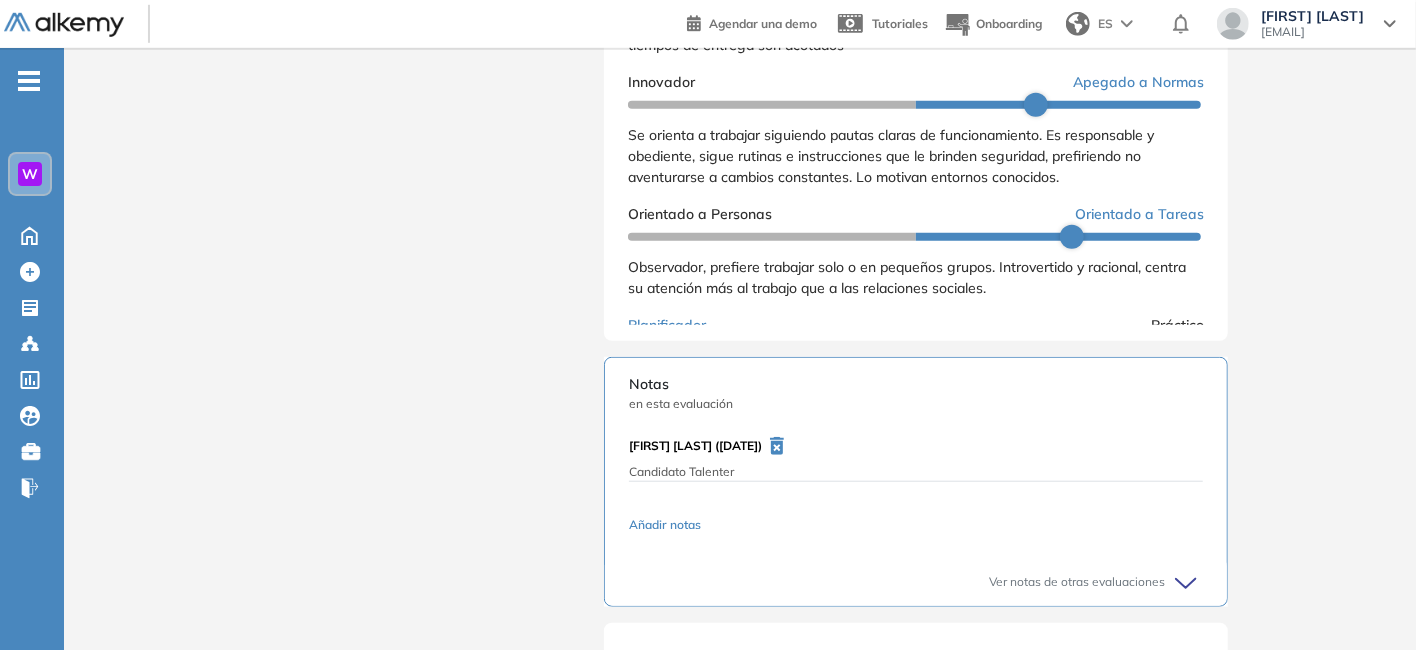 scroll, scrollTop: 1000, scrollLeft: 0, axis: vertical 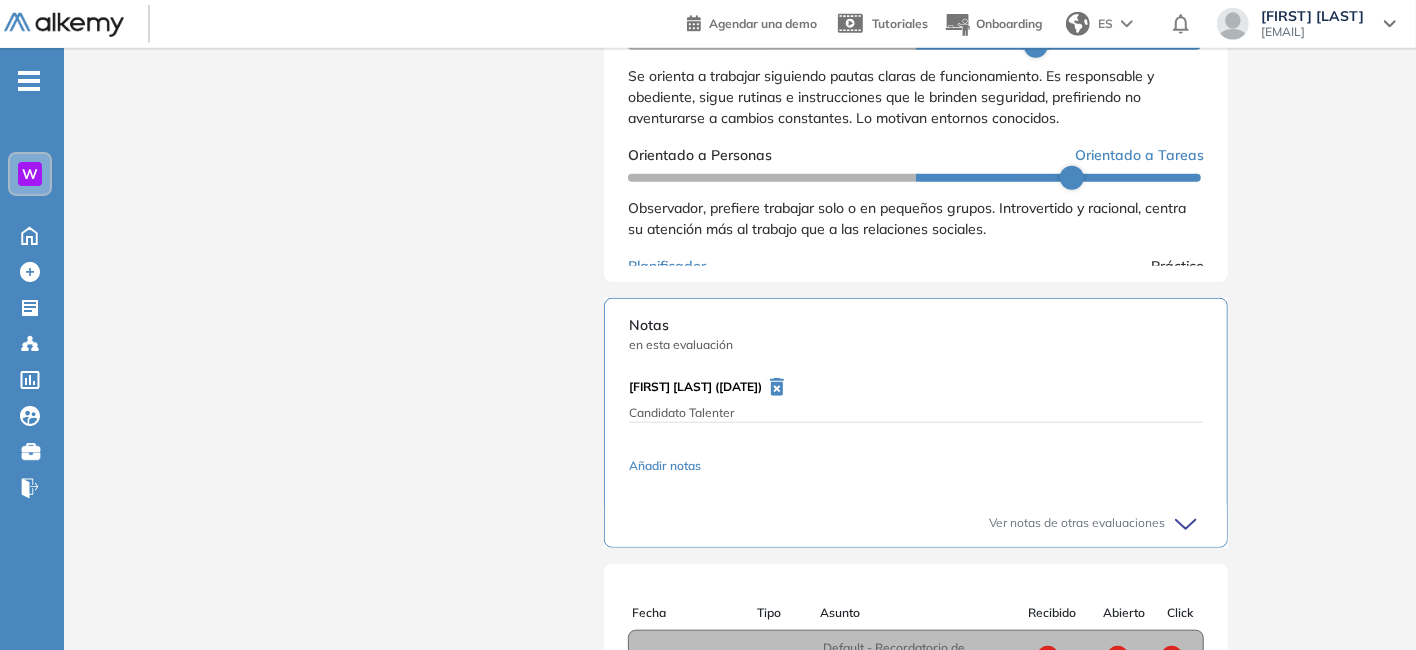 click on "Candidato Talenter" at bounding box center (916, 413) 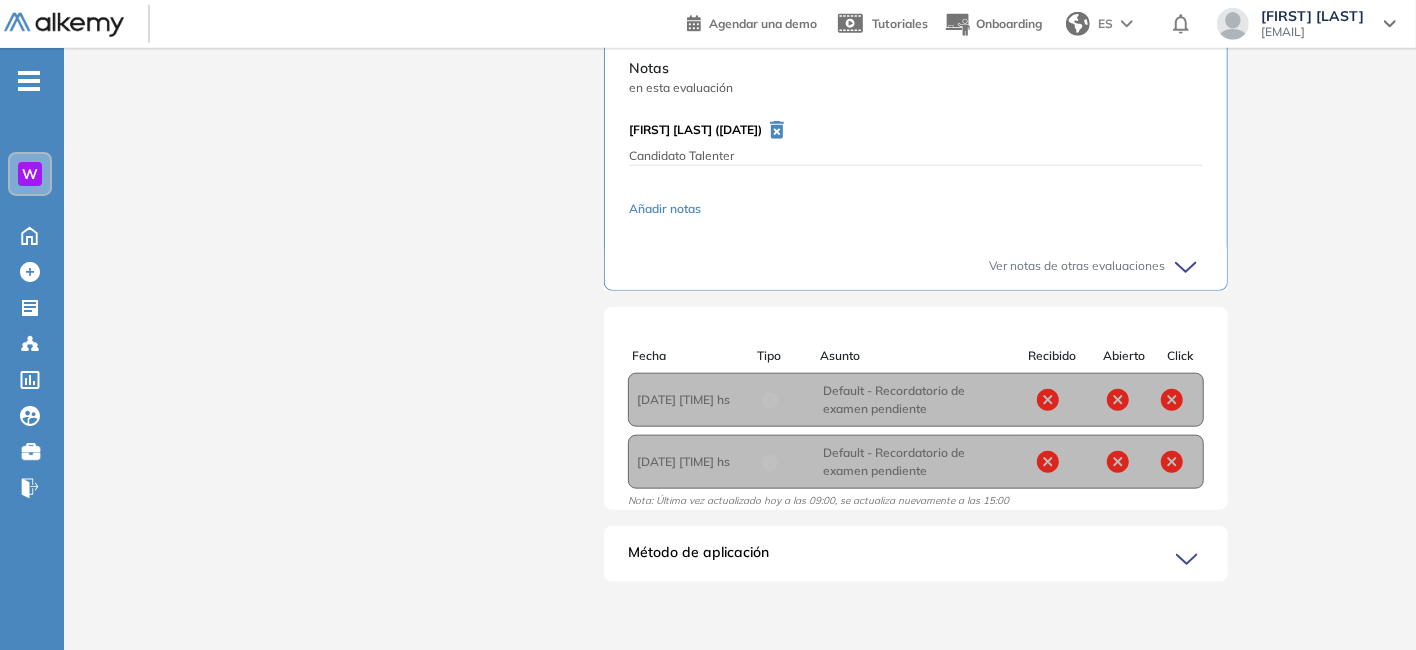 scroll, scrollTop: 1277, scrollLeft: 0, axis: vertical 